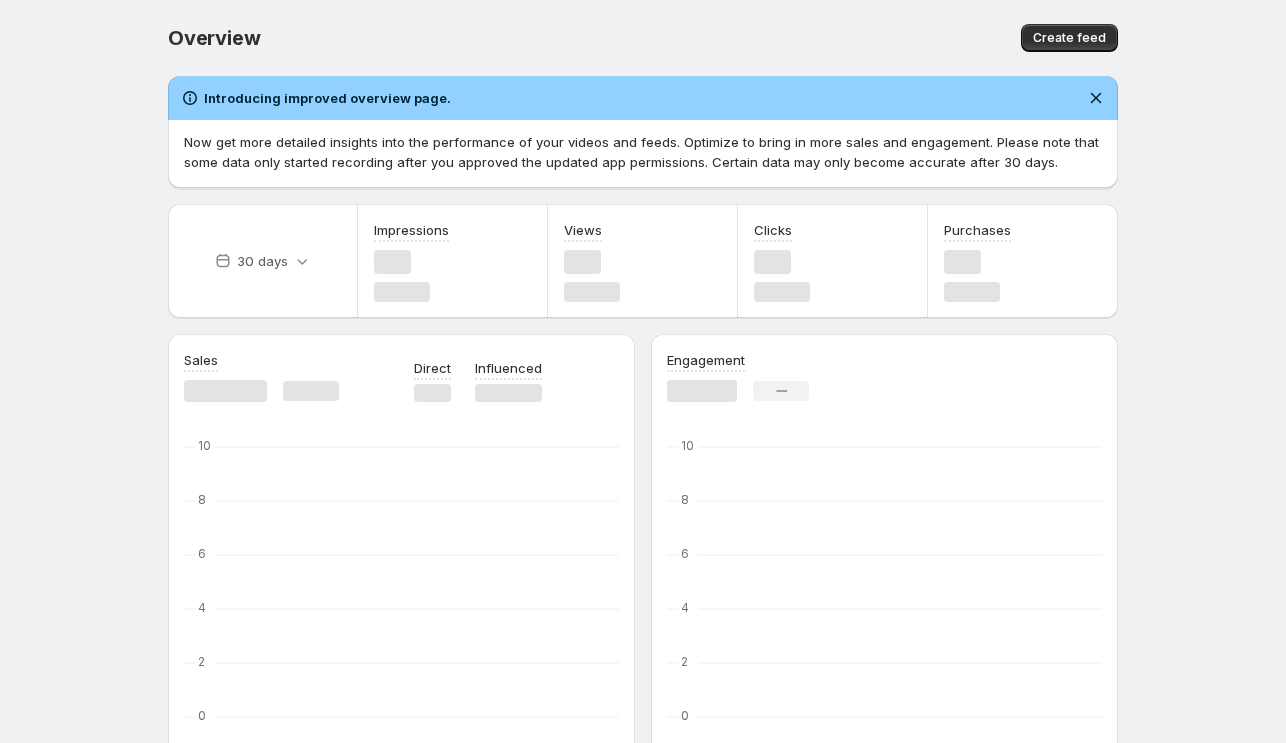 scroll, scrollTop: 0, scrollLeft: 0, axis: both 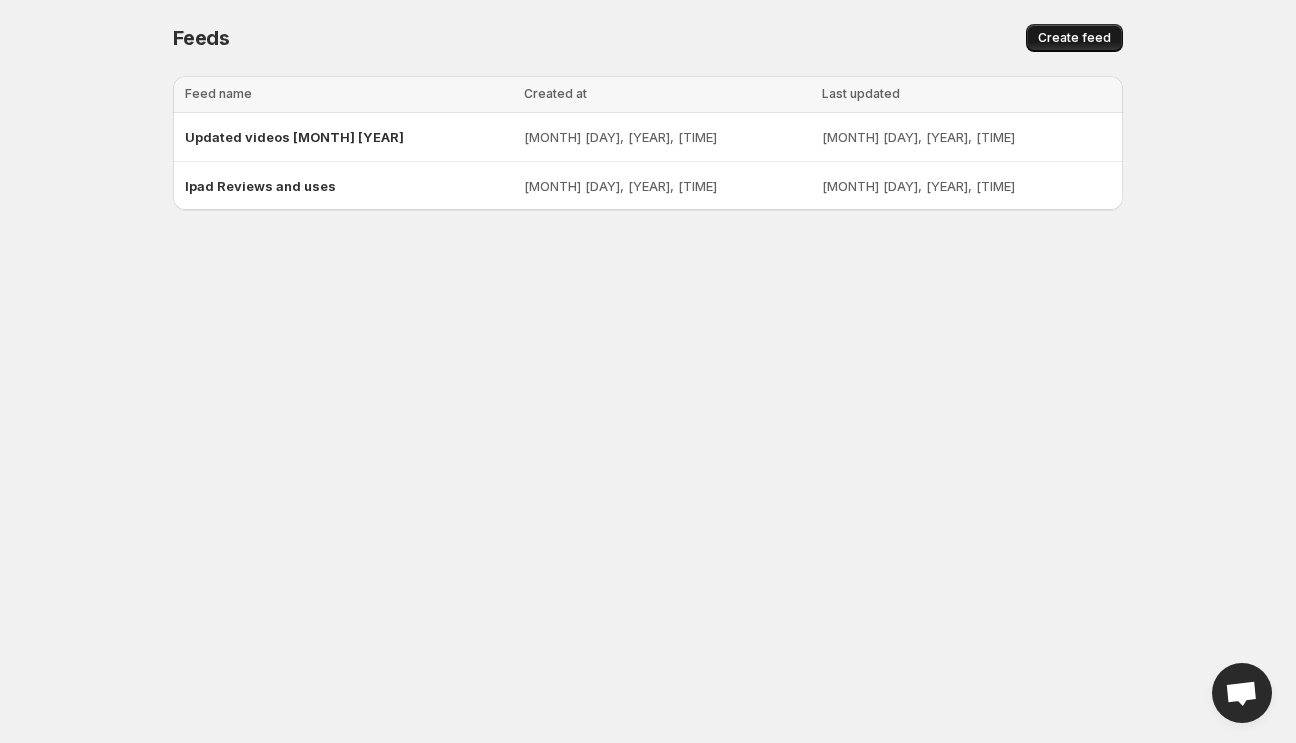 click on "Create feed" at bounding box center [1074, 38] 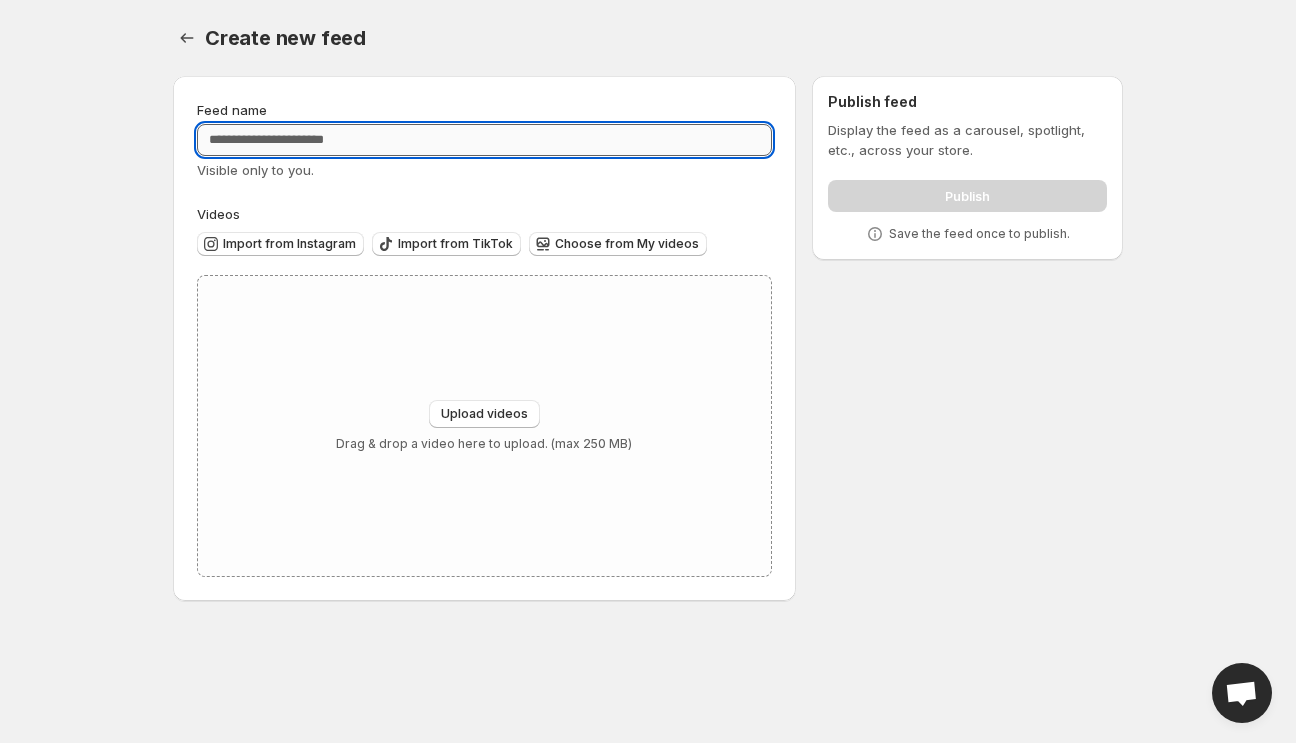 click on "Feed name" at bounding box center (484, 140) 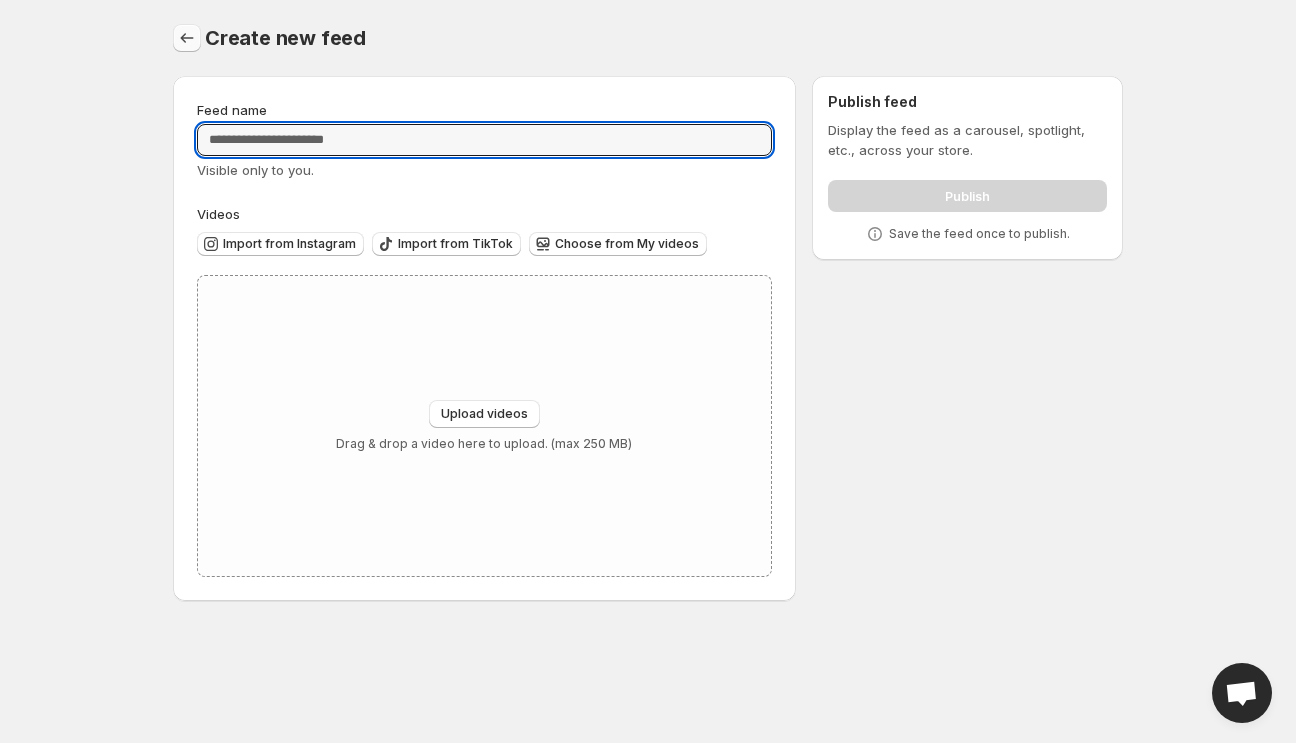 click 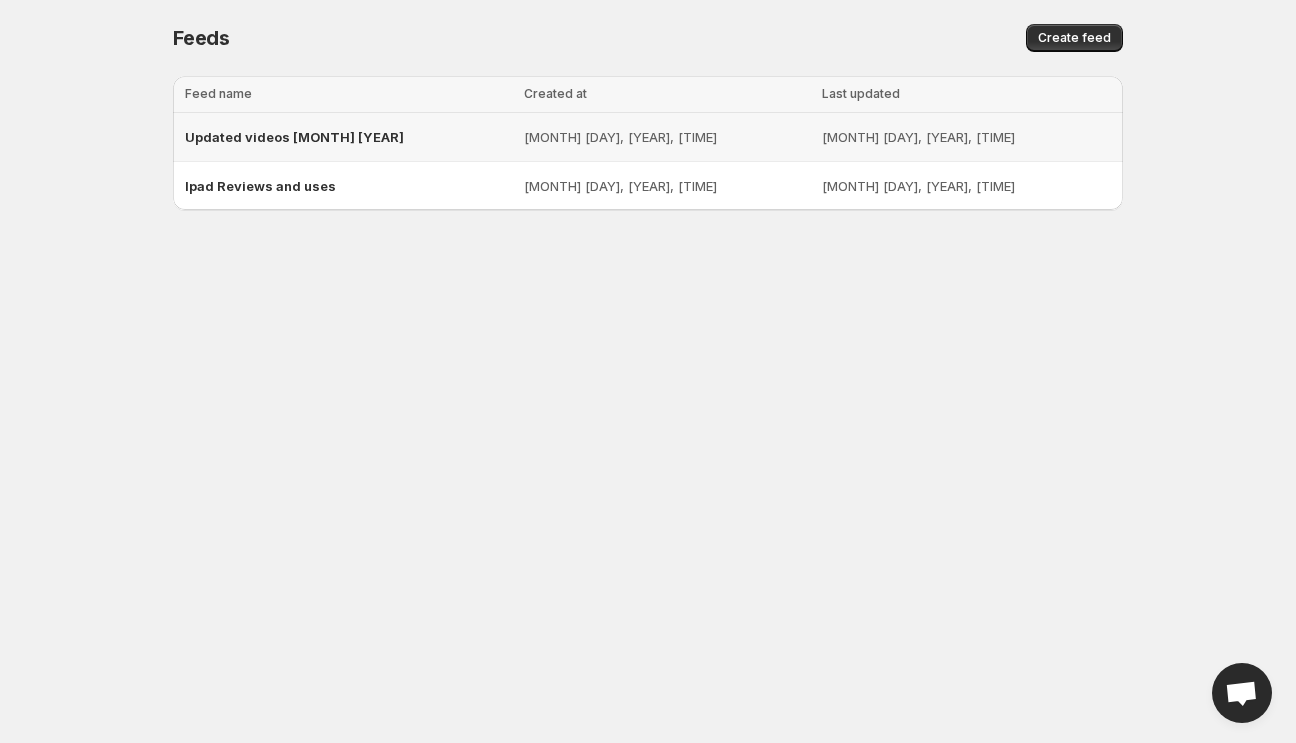 click on "Updated videos [MONTH] [YEAR]" at bounding box center [294, 137] 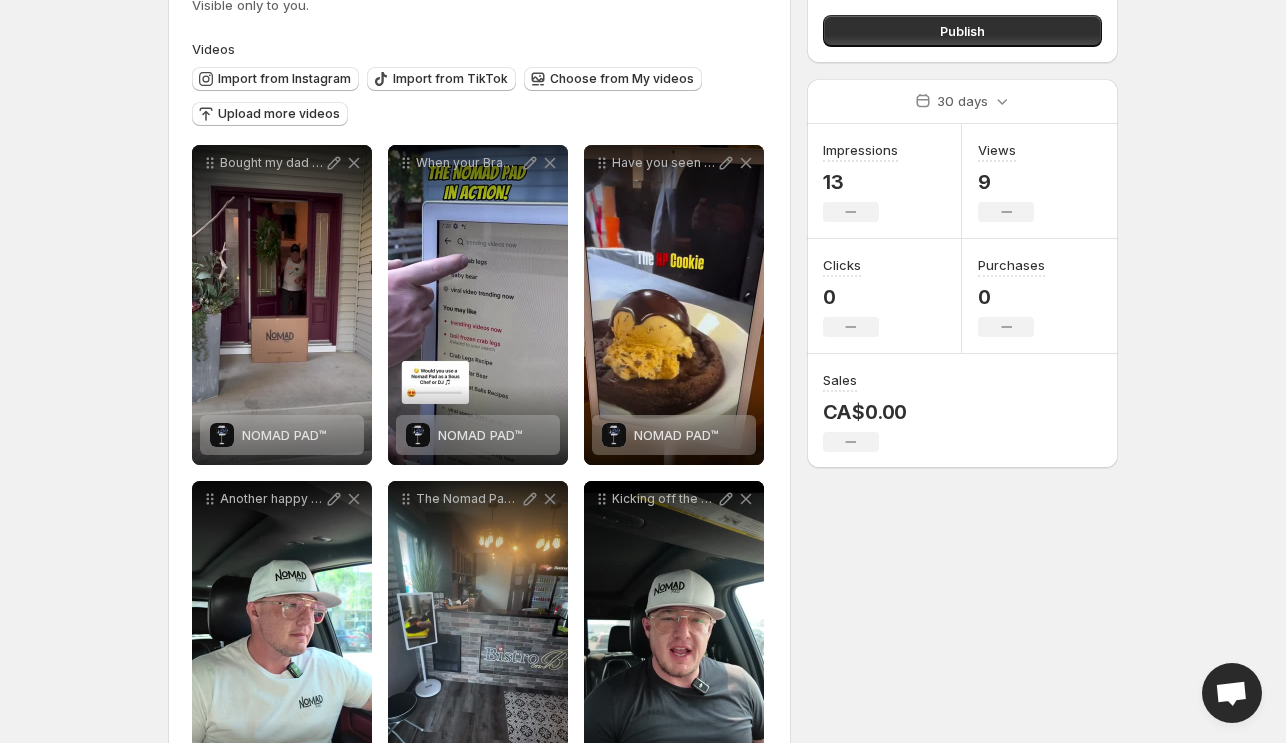 scroll, scrollTop: 163, scrollLeft: 0, axis: vertical 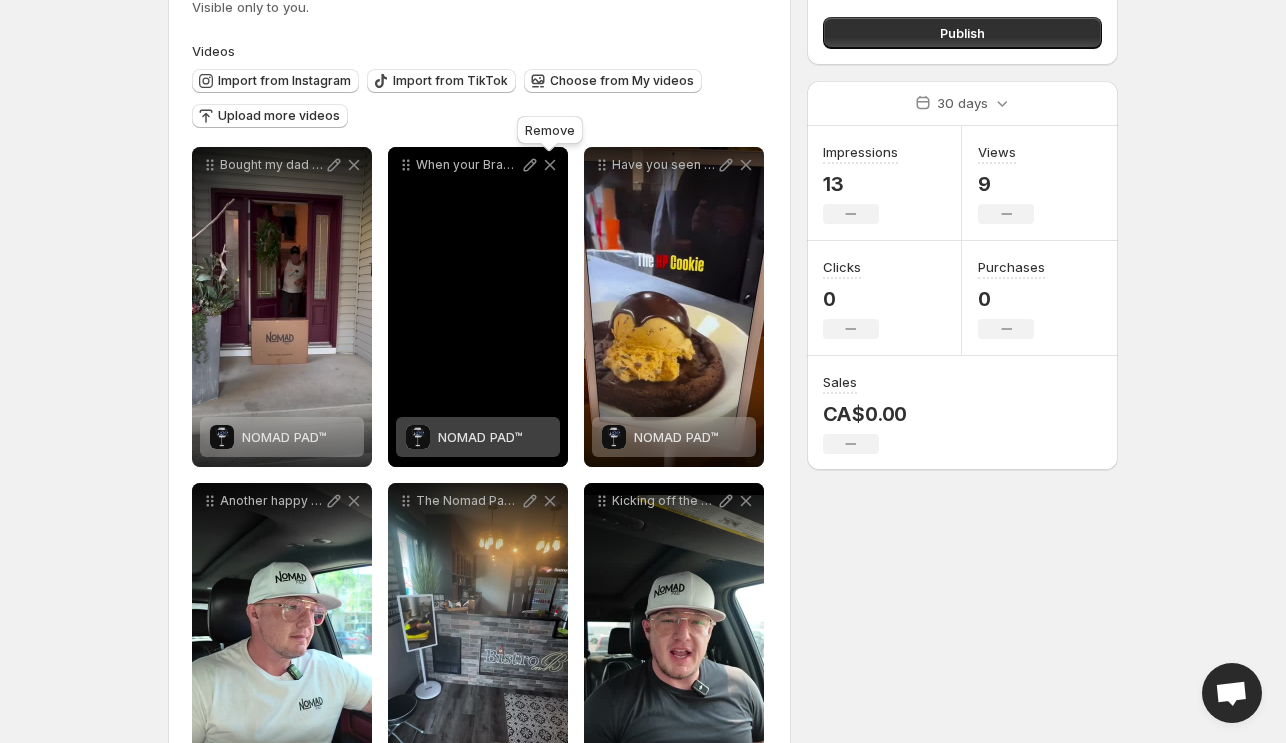 click 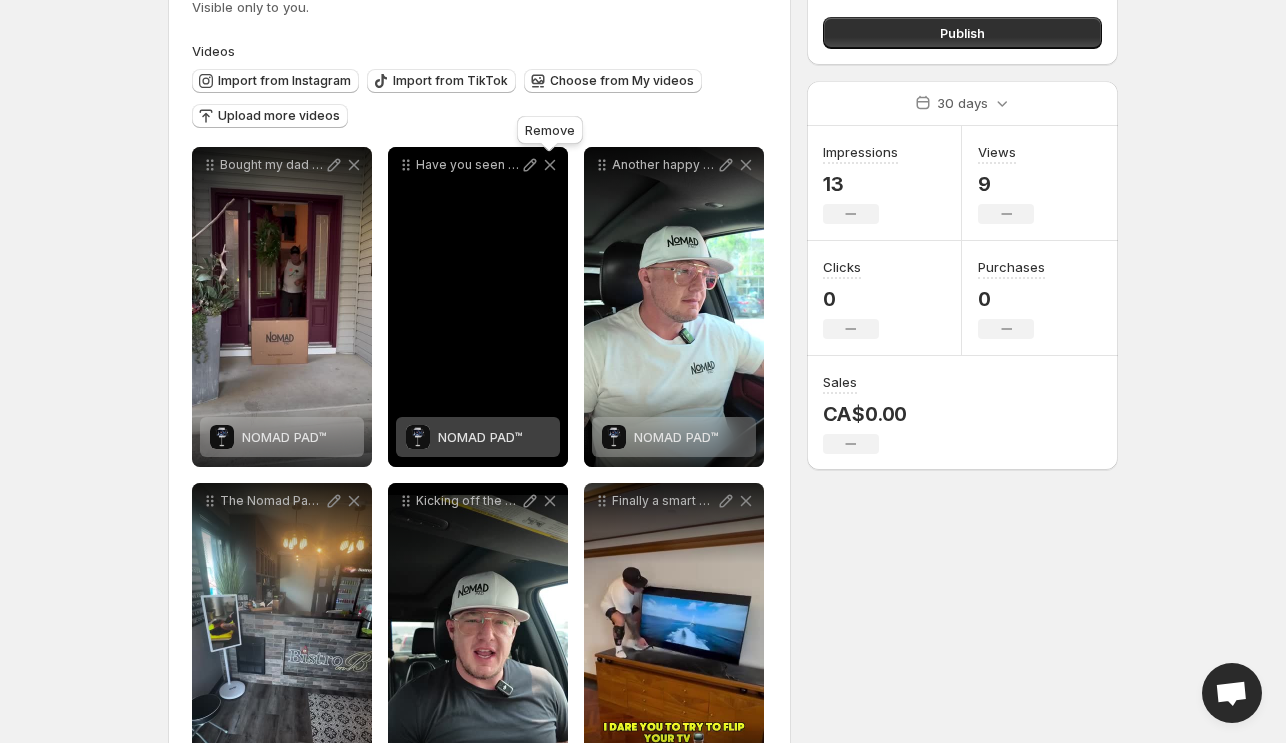 click 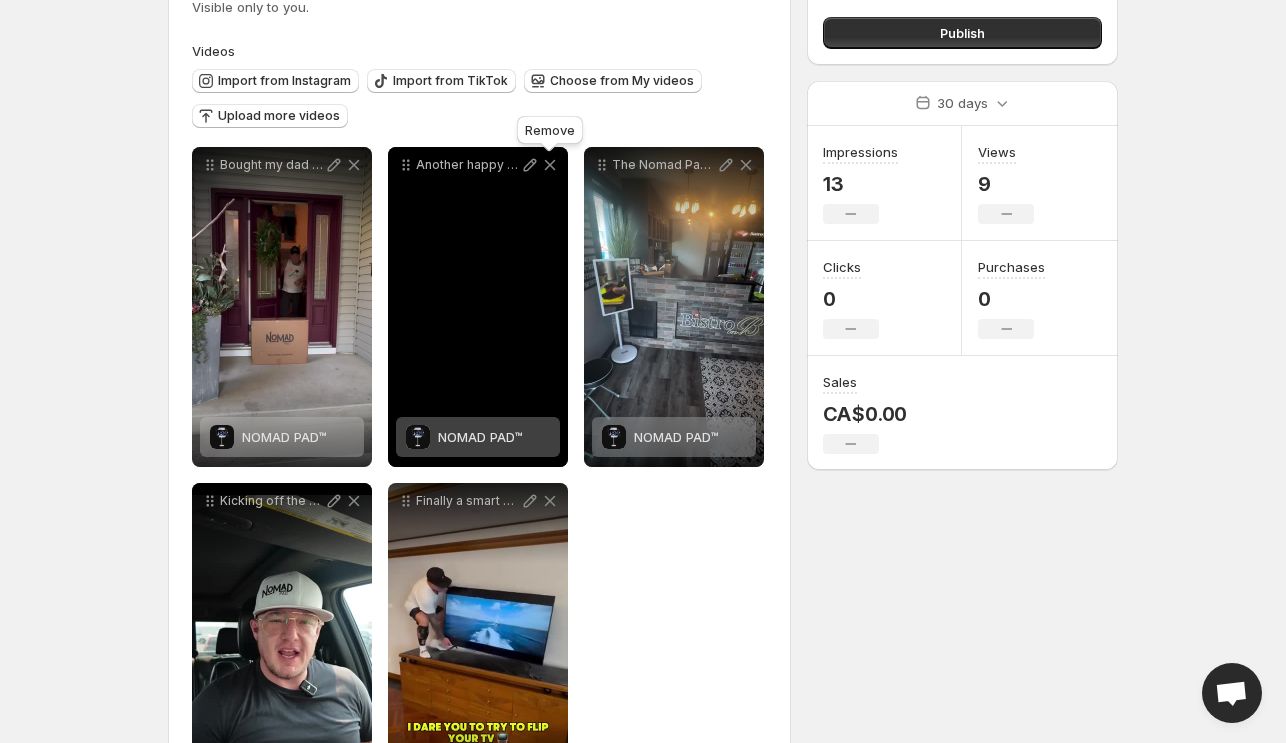 click 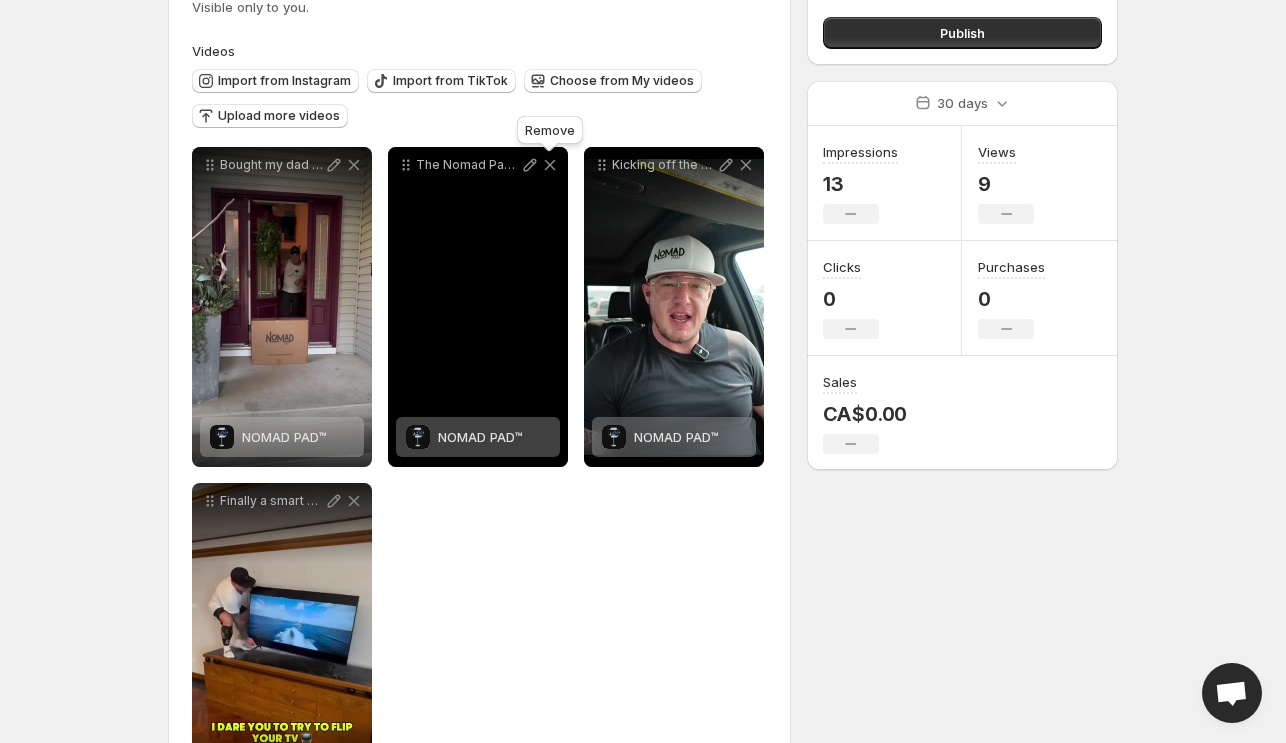 click 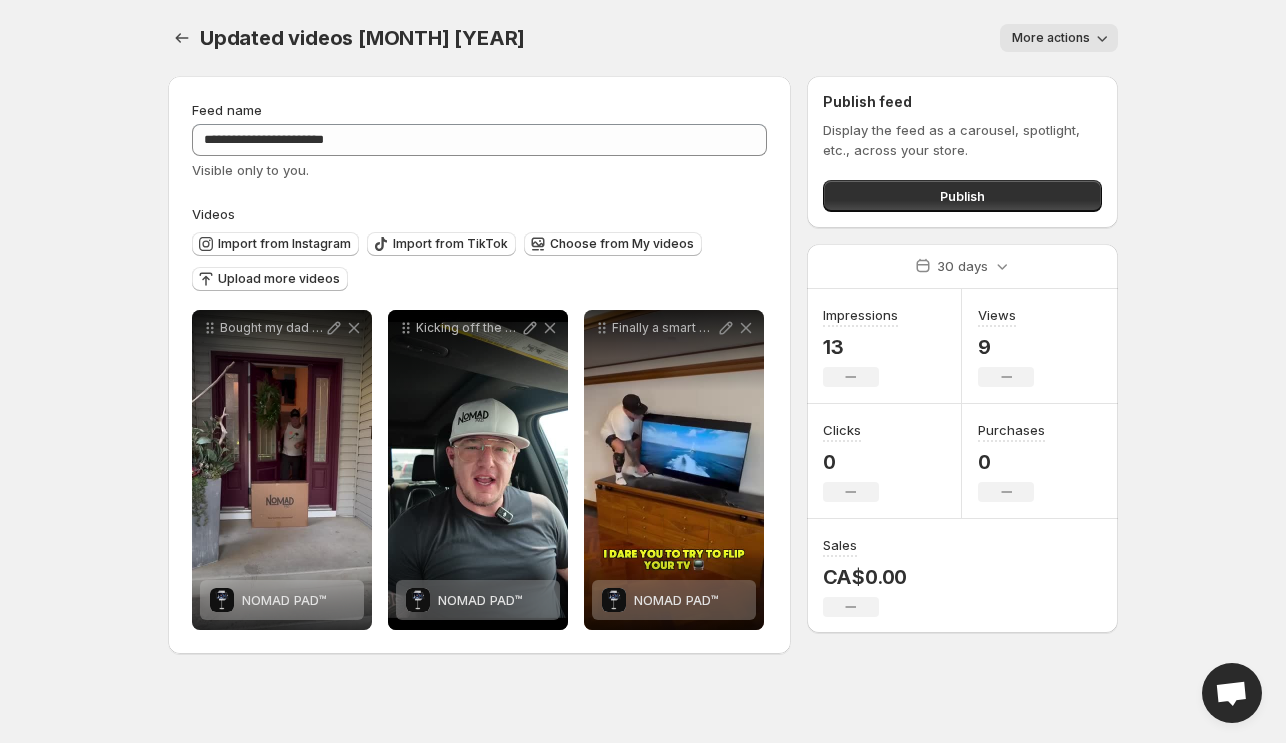 scroll, scrollTop: 0, scrollLeft: 0, axis: both 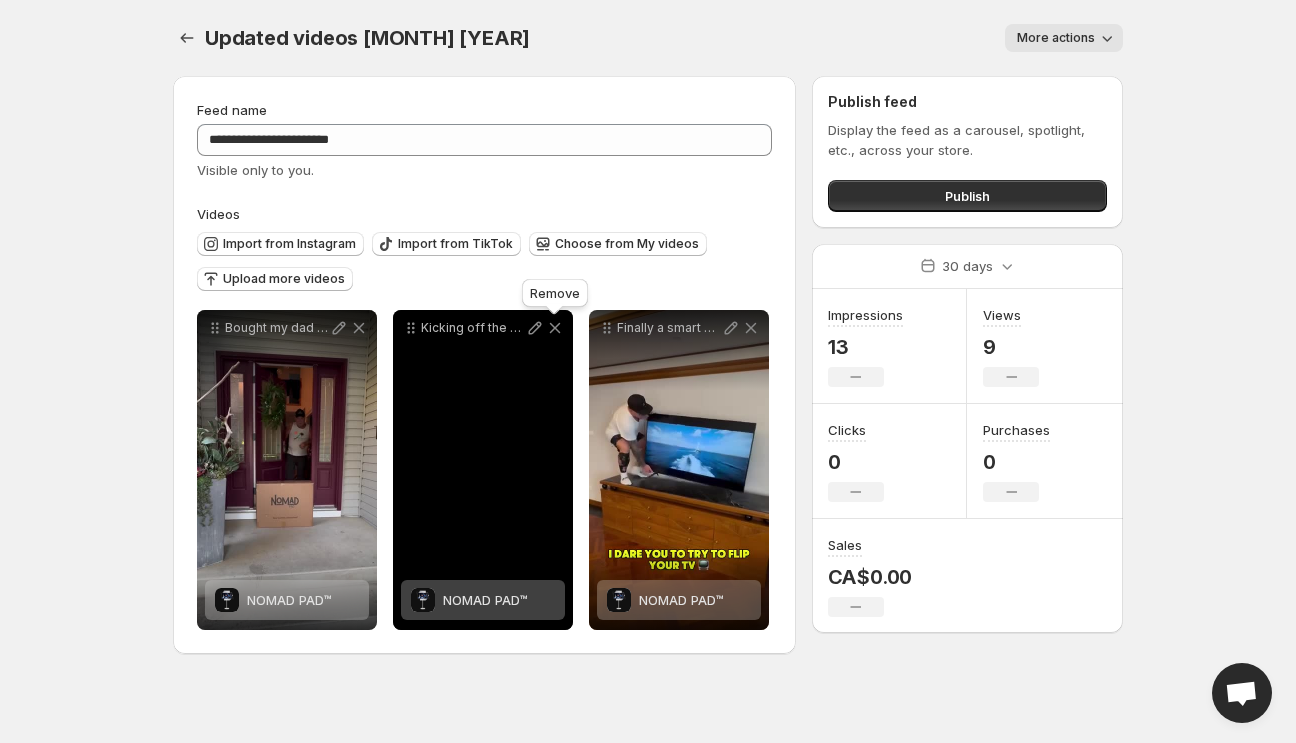 click 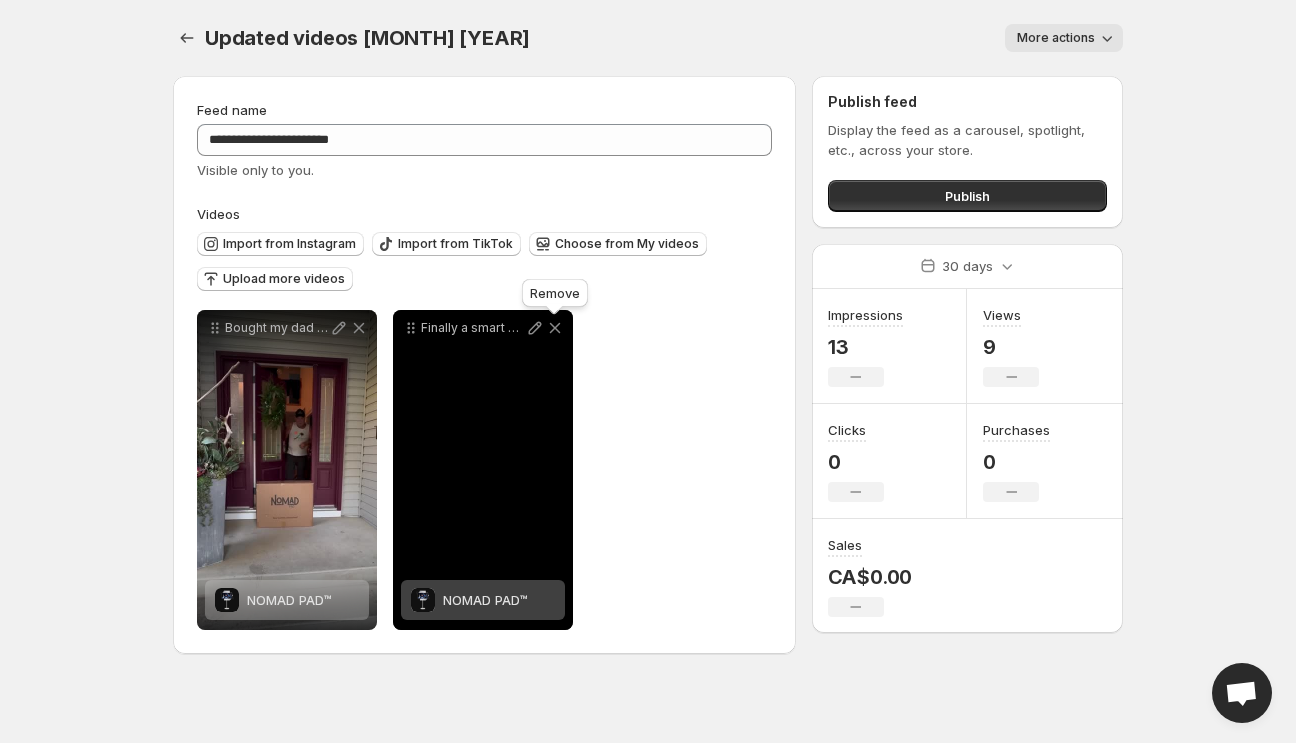 click 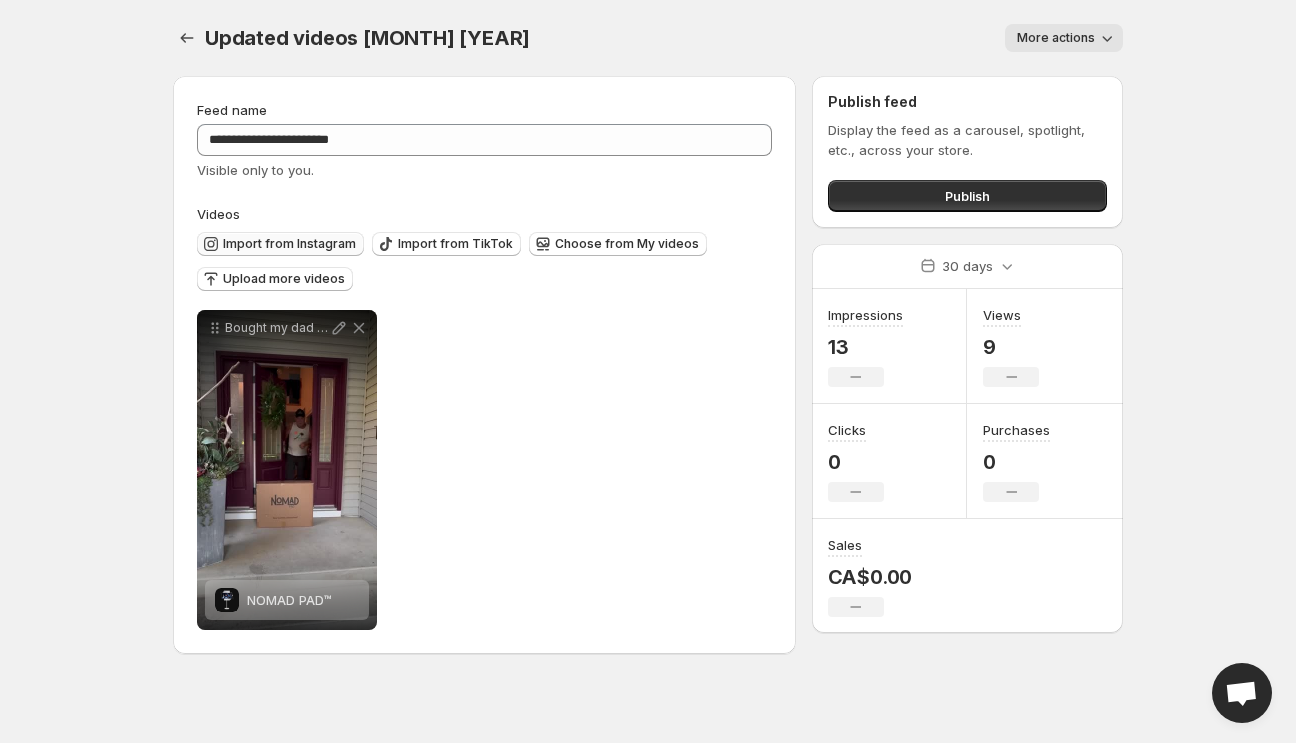 click on "Import from Instagram" at bounding box center (289, 244) 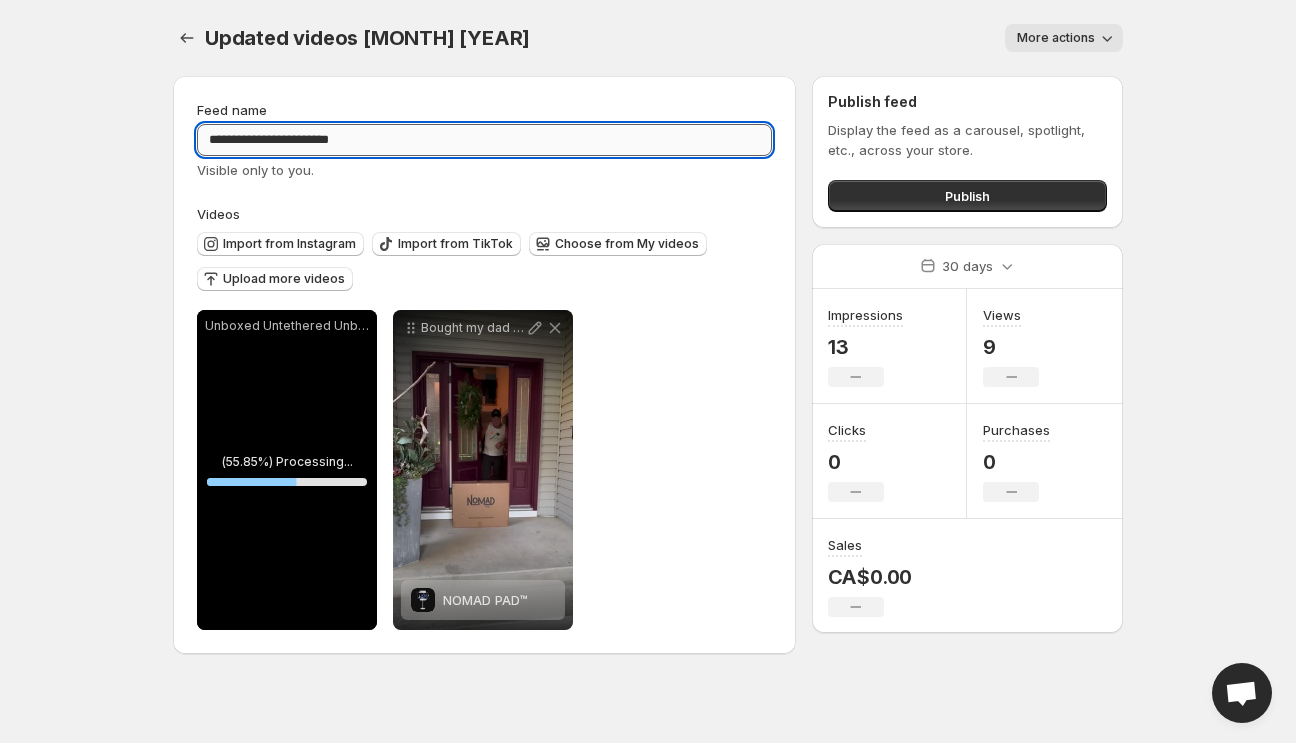 click on "**********" at bounding box center (484, 140) 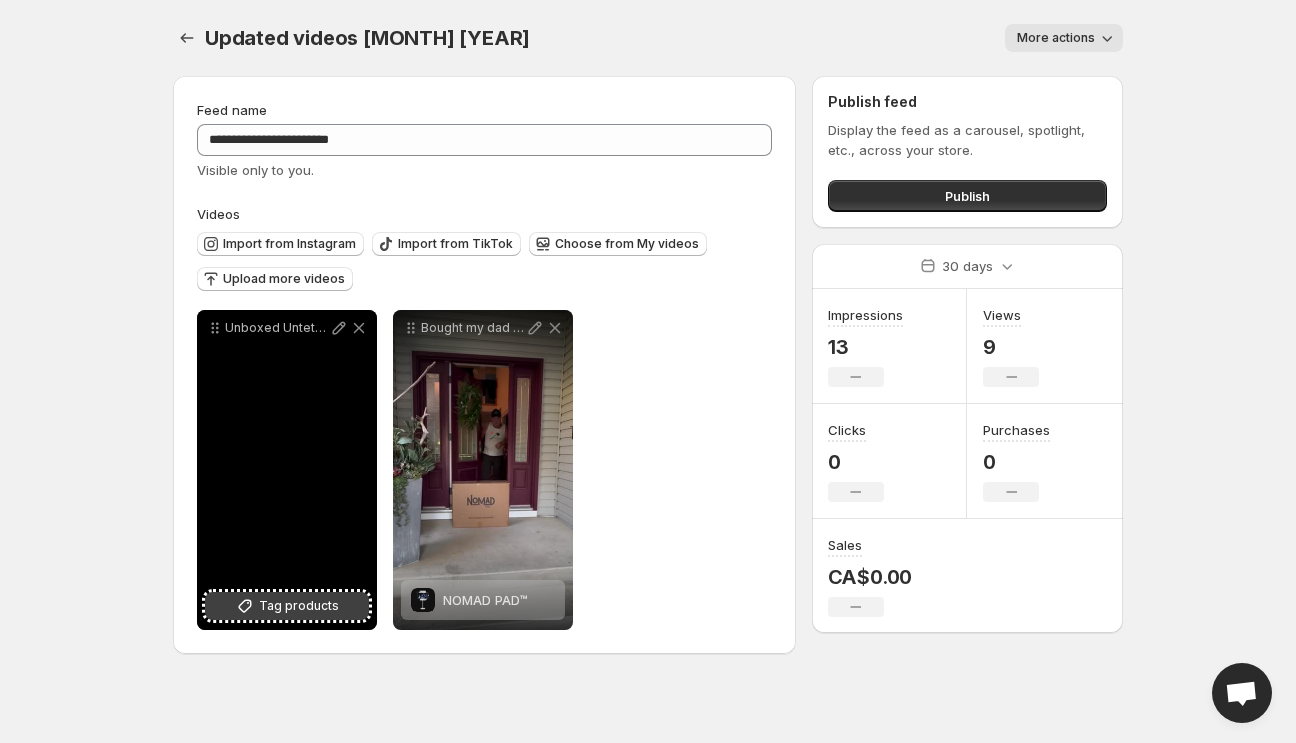 click on "Tag products" at bounding box center (299, 606) 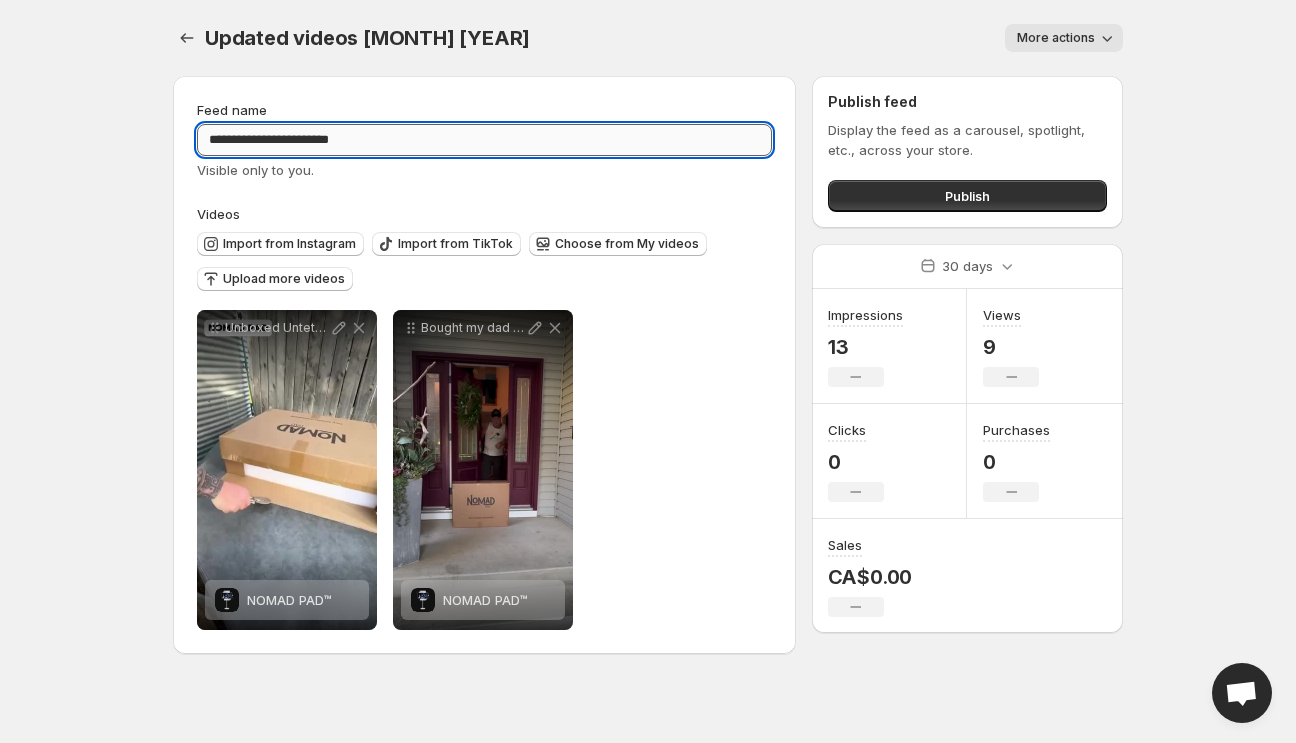 click on "**********" at bounding box center [484, 140] 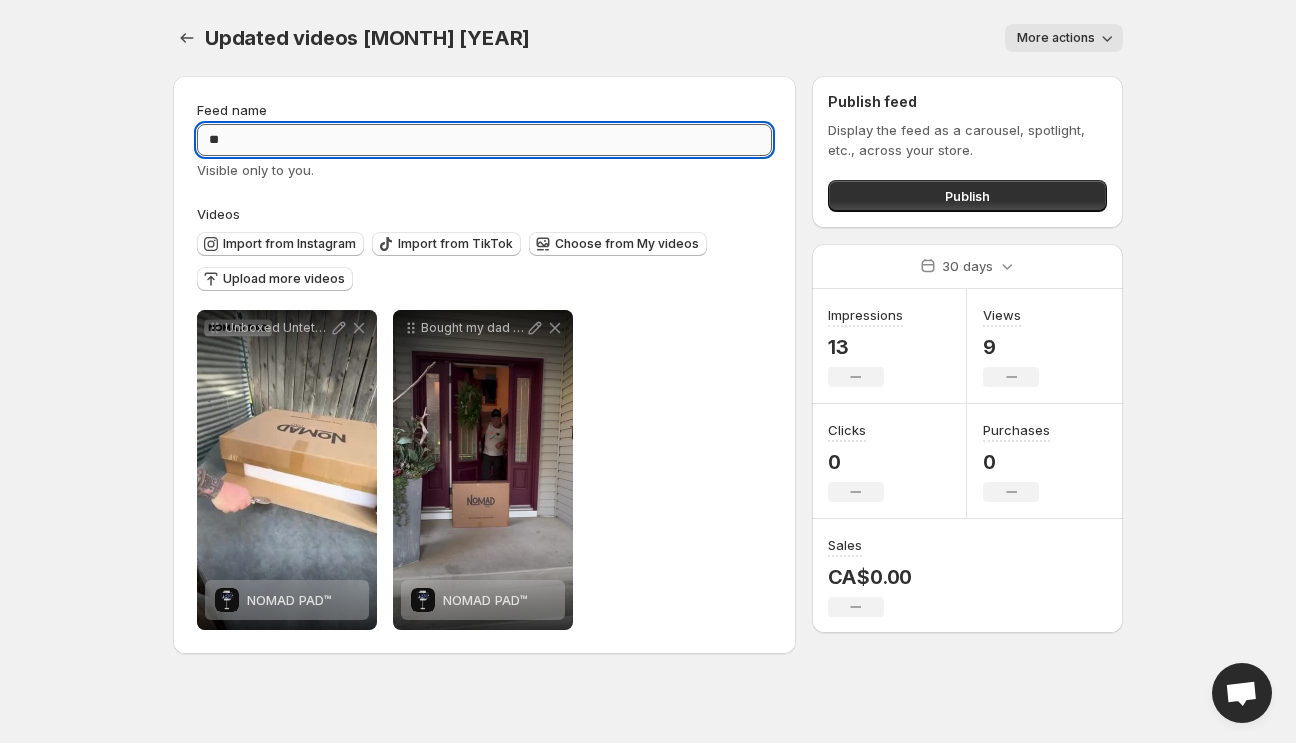 type on "*" 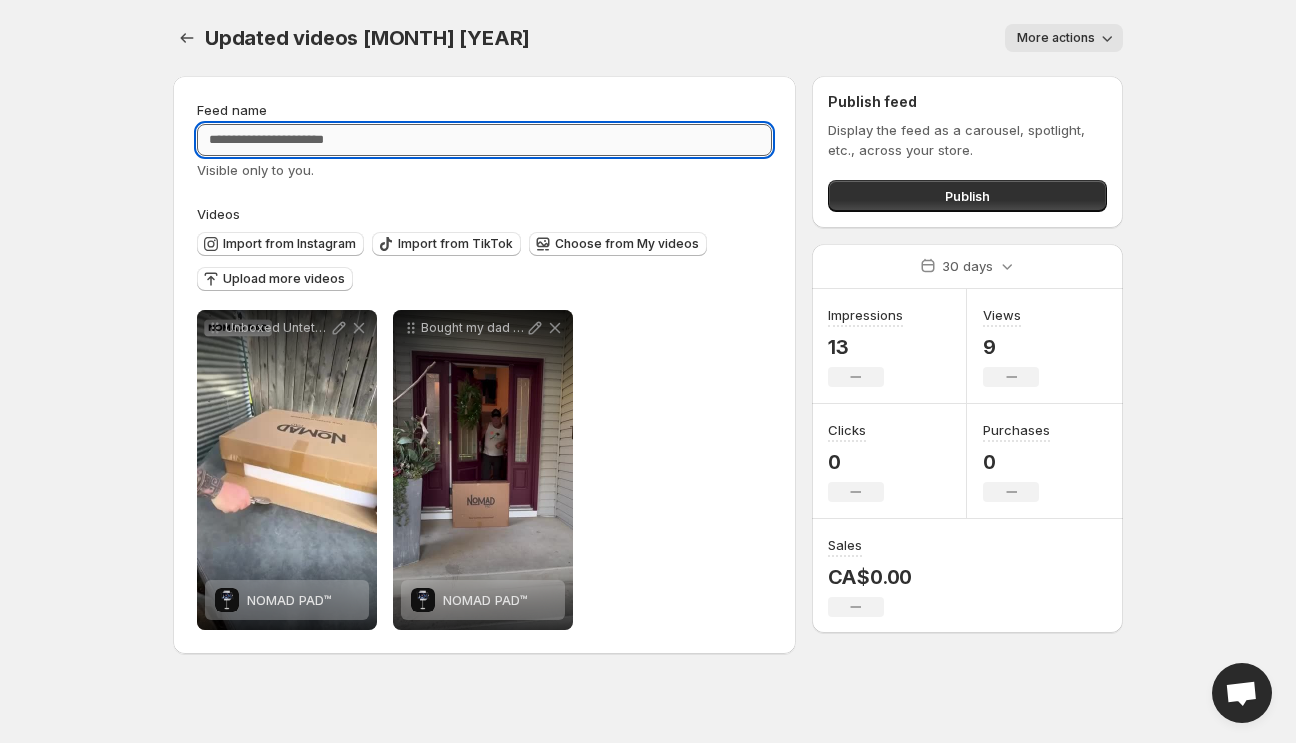 click on "Feed name" at bounding box center [484, 140] 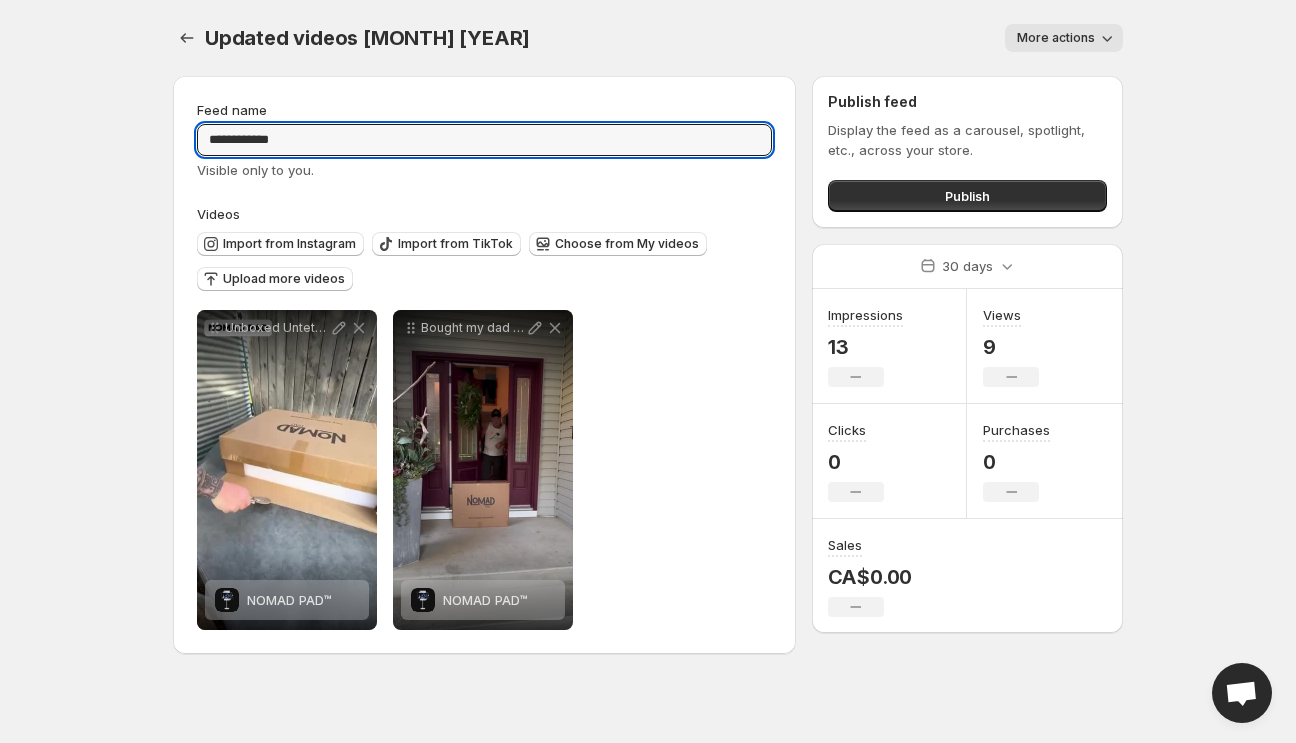 type on "**********" 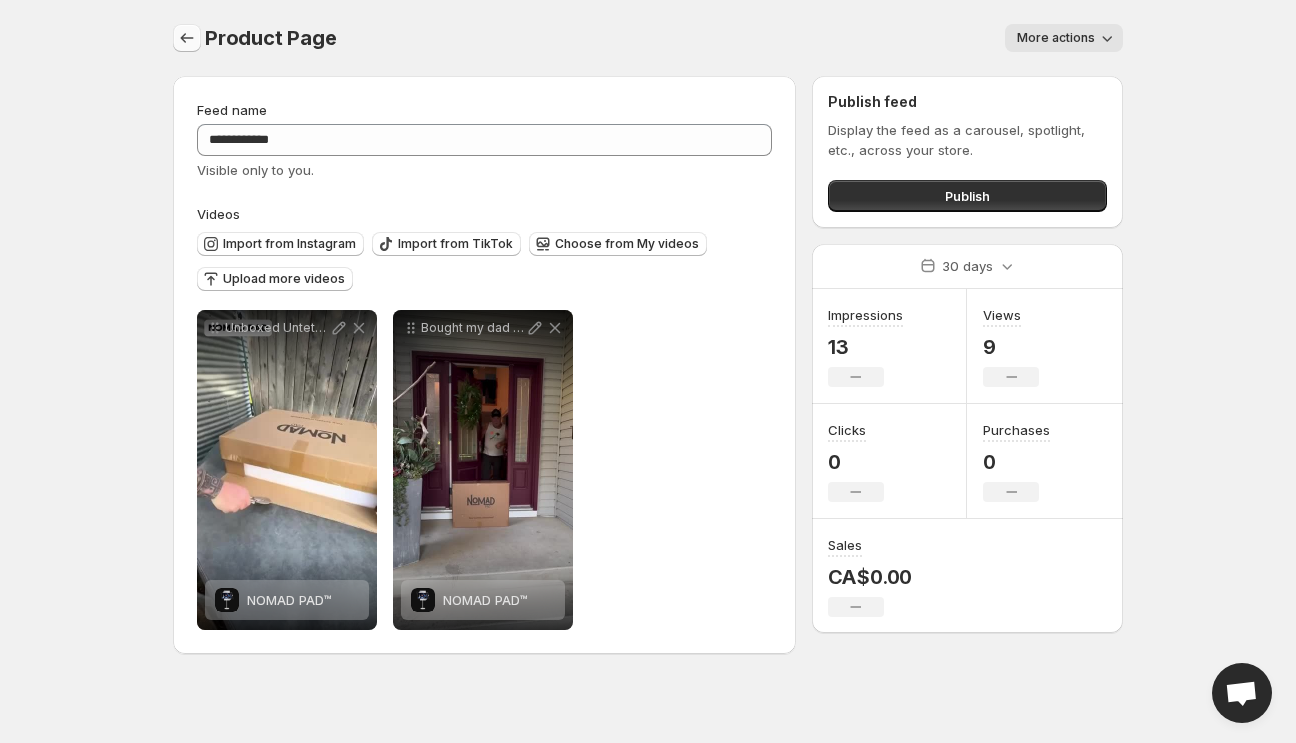 click 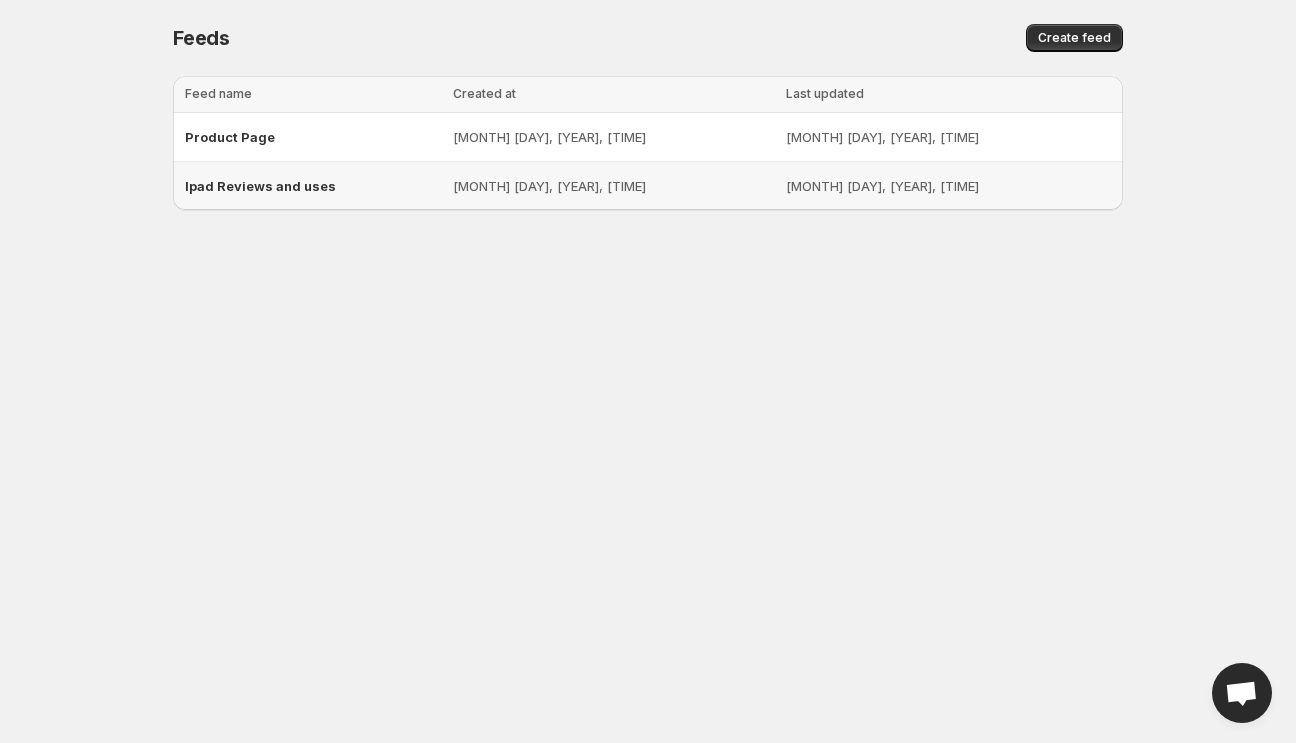 click on "Ipad Reviews and uses" at bounding box center [260, 186] 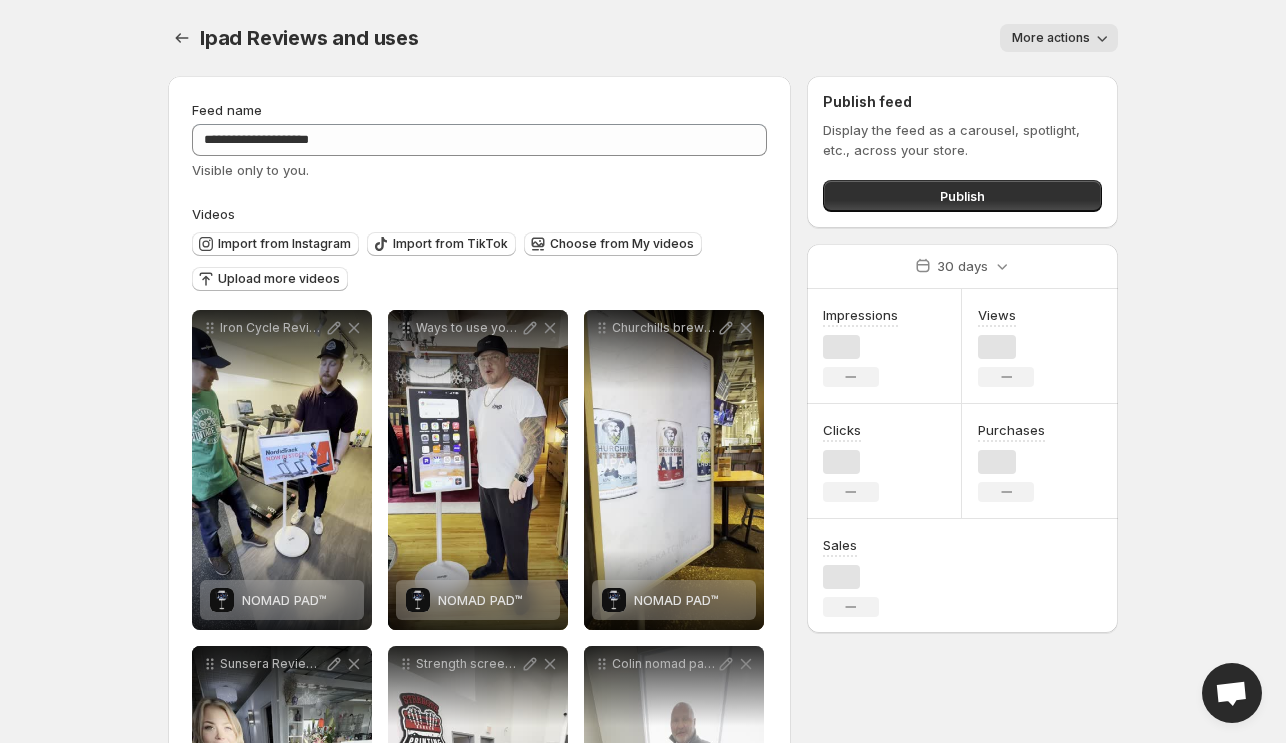 click on "**********" at bounding box center [479, 533] 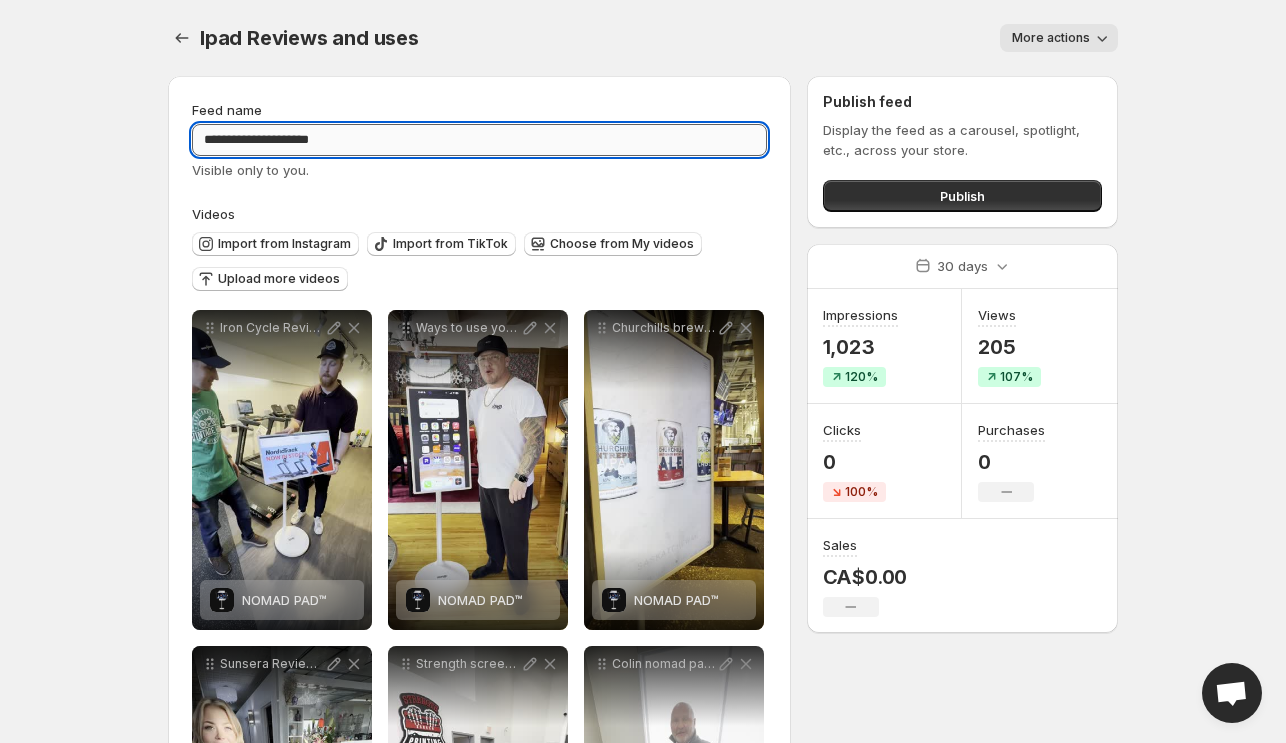 click on "**********" at bounding box center (479, 140) 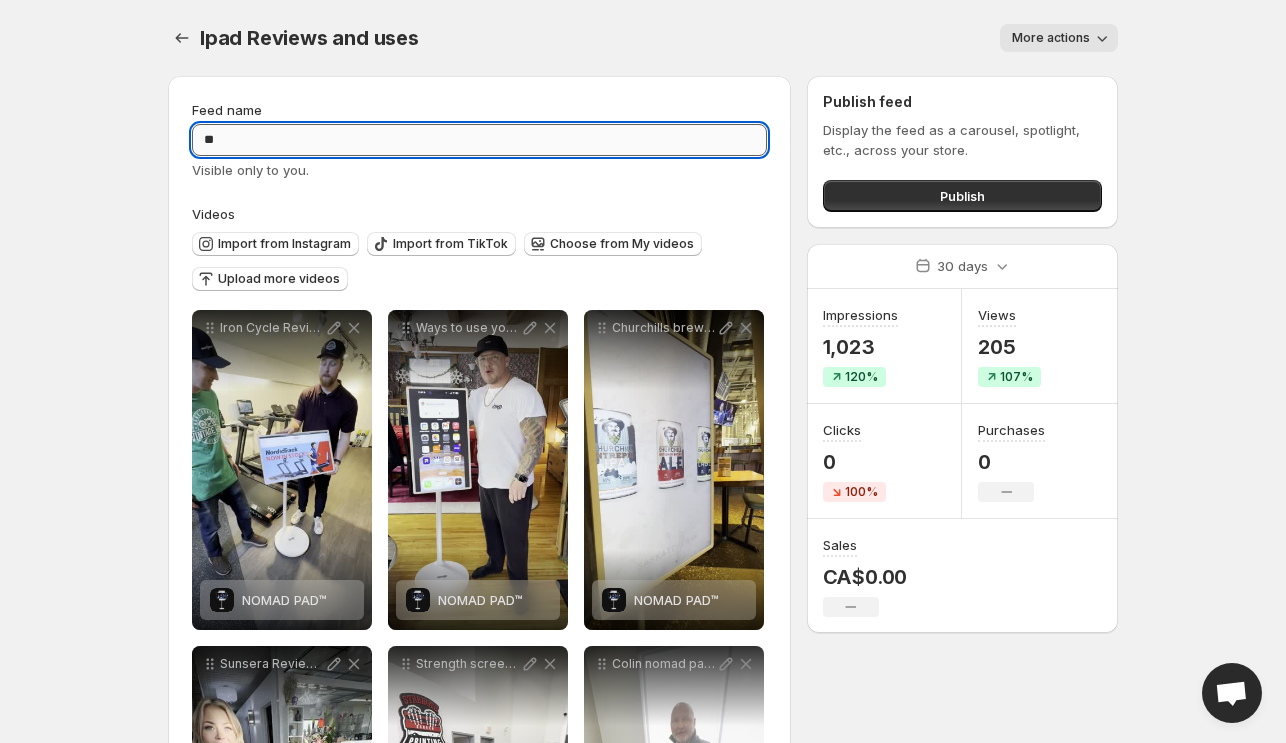 type on "*" 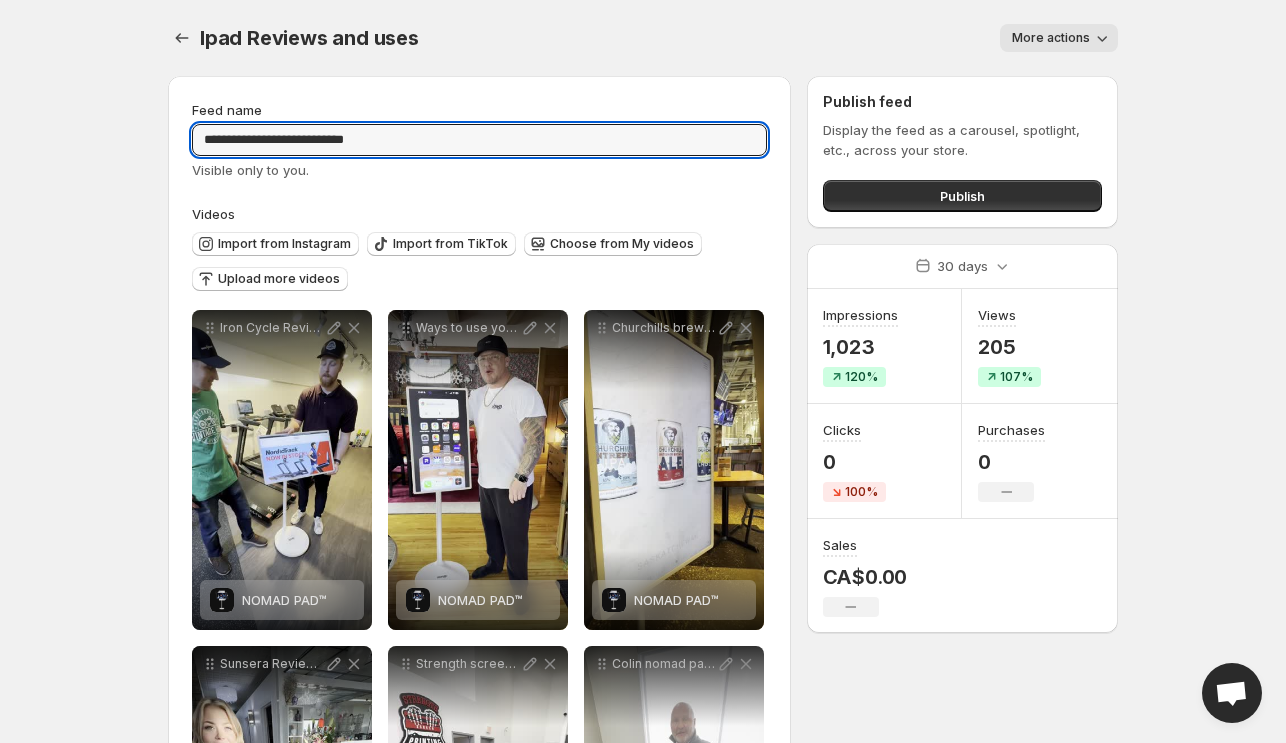 type on "**********" 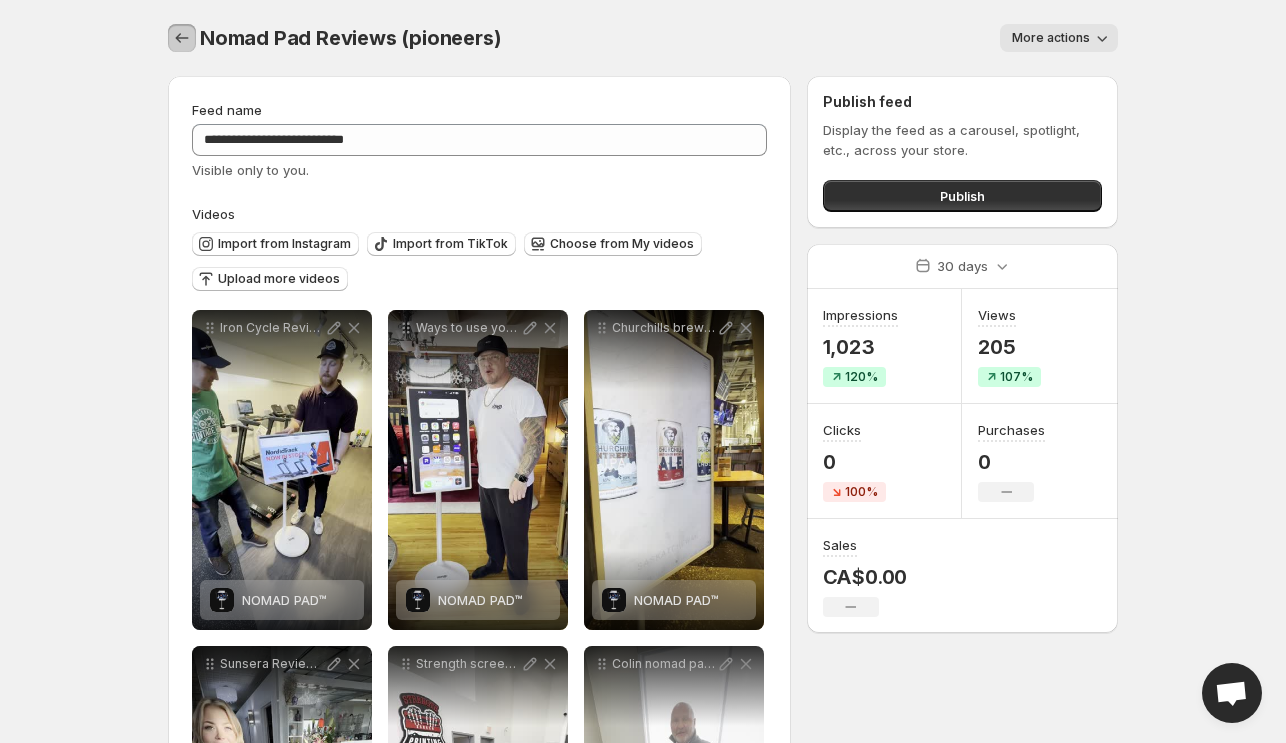click 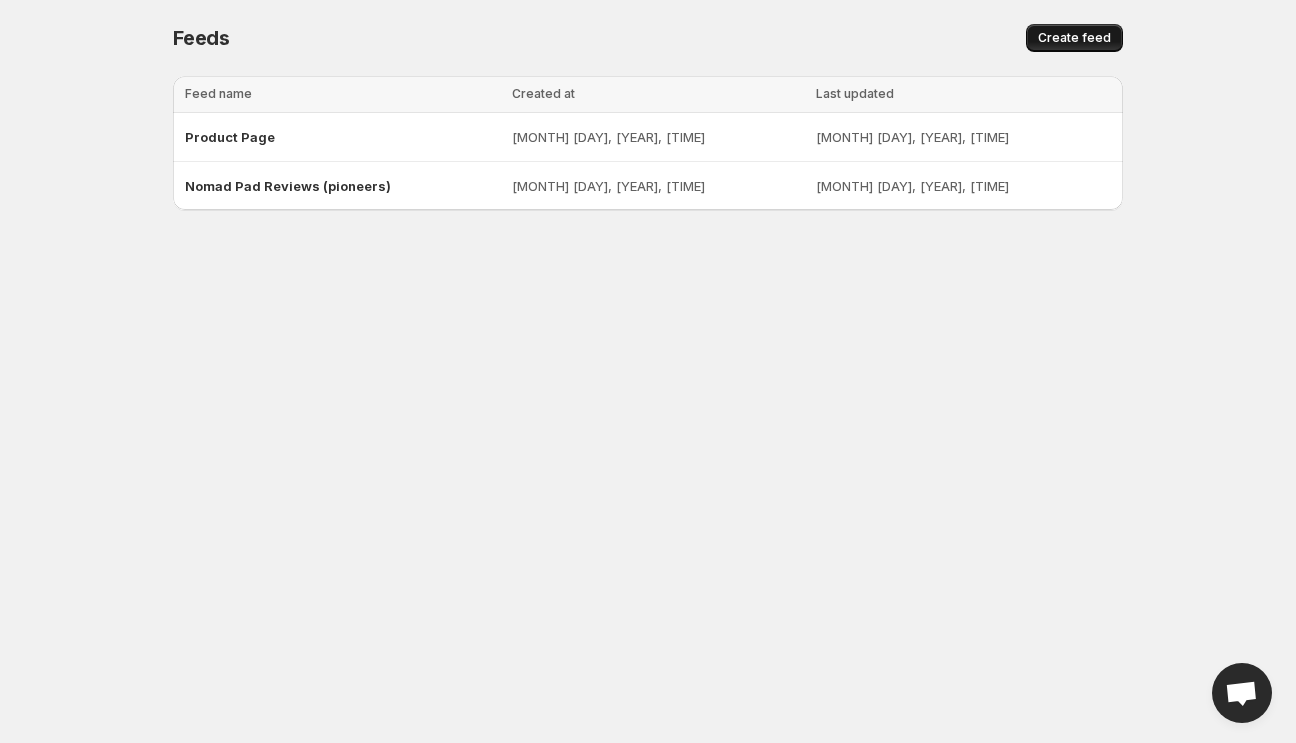 click on "Create feed" at bounding box center (1074, 38) 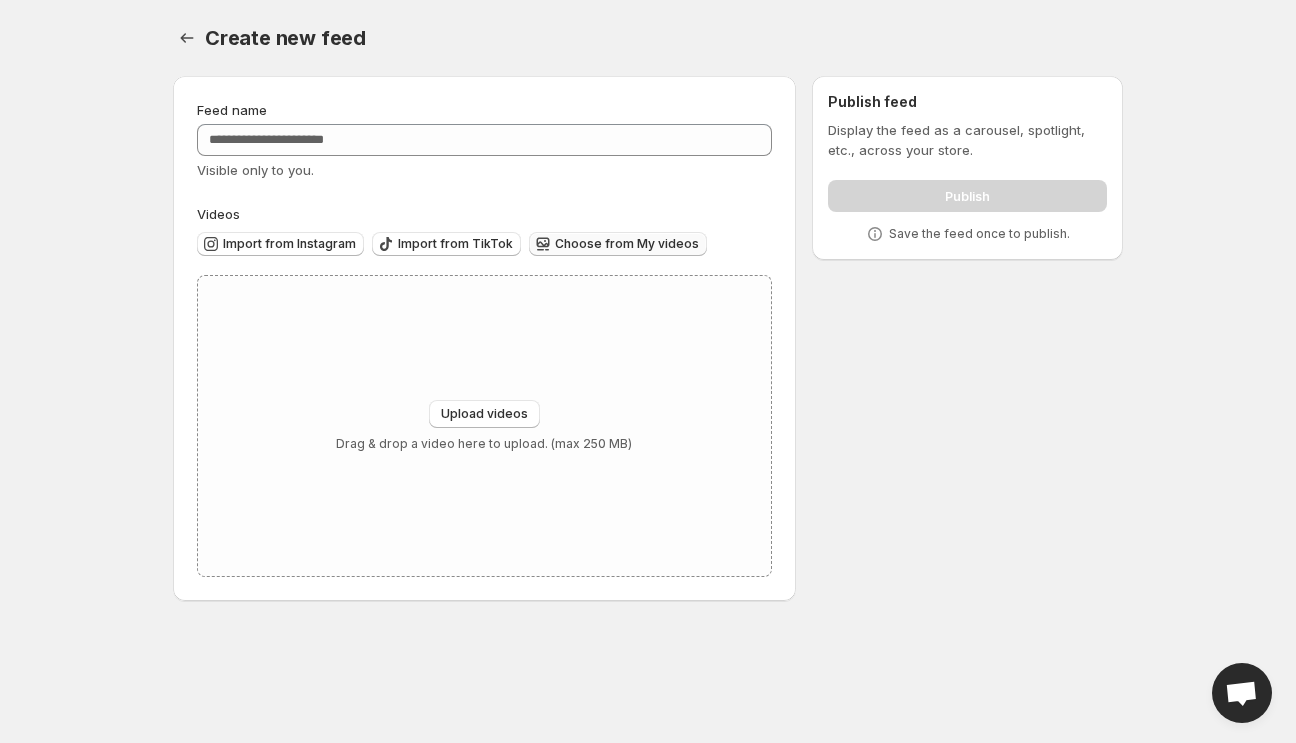 click on "Choose from My videos" at bounding box center [627, 244] 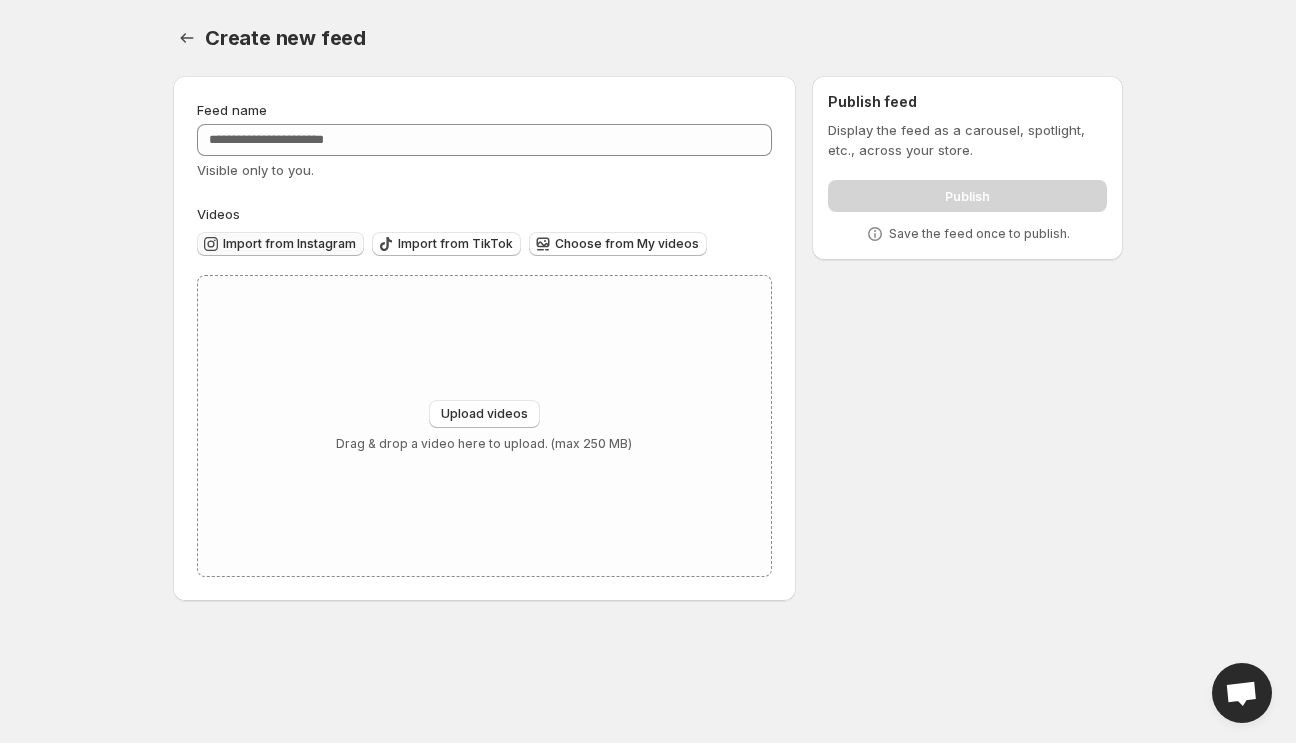 click on "Import from Instagram" at bounding box center (289, 244) 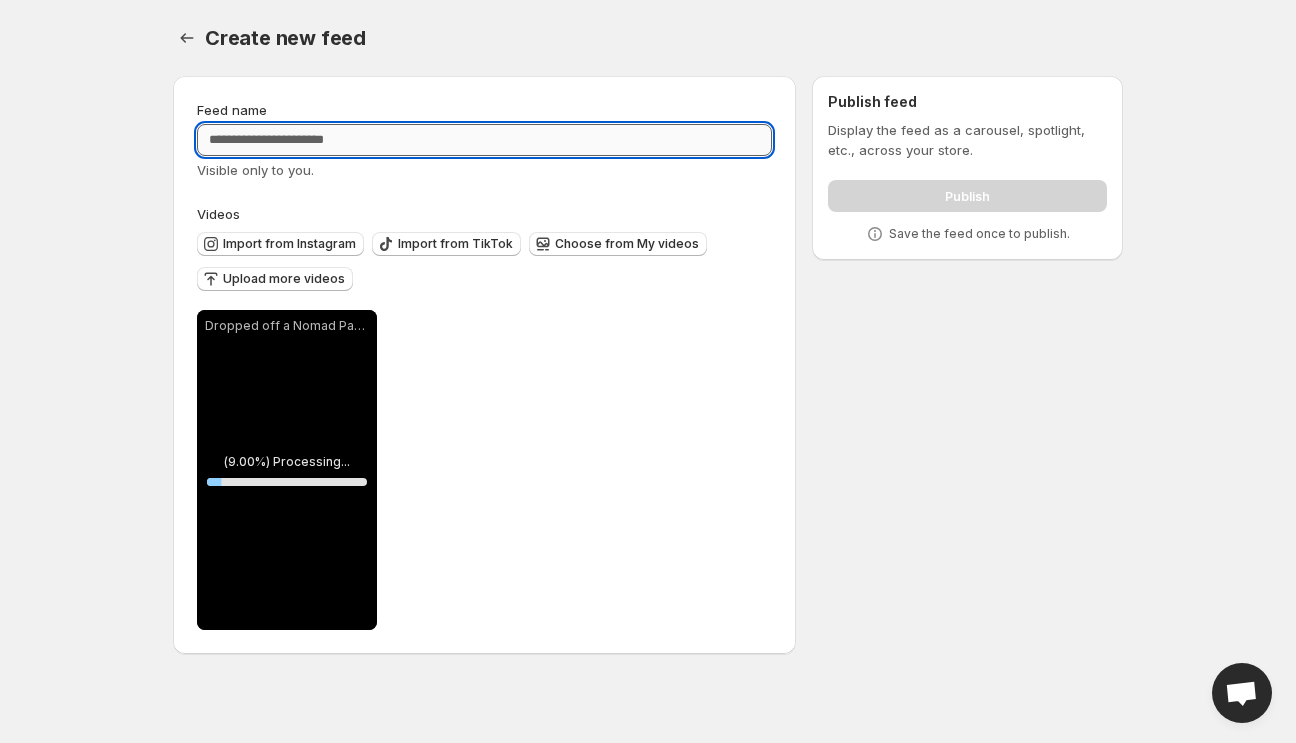 click on "Feed name" at bounding box center (484, 140) 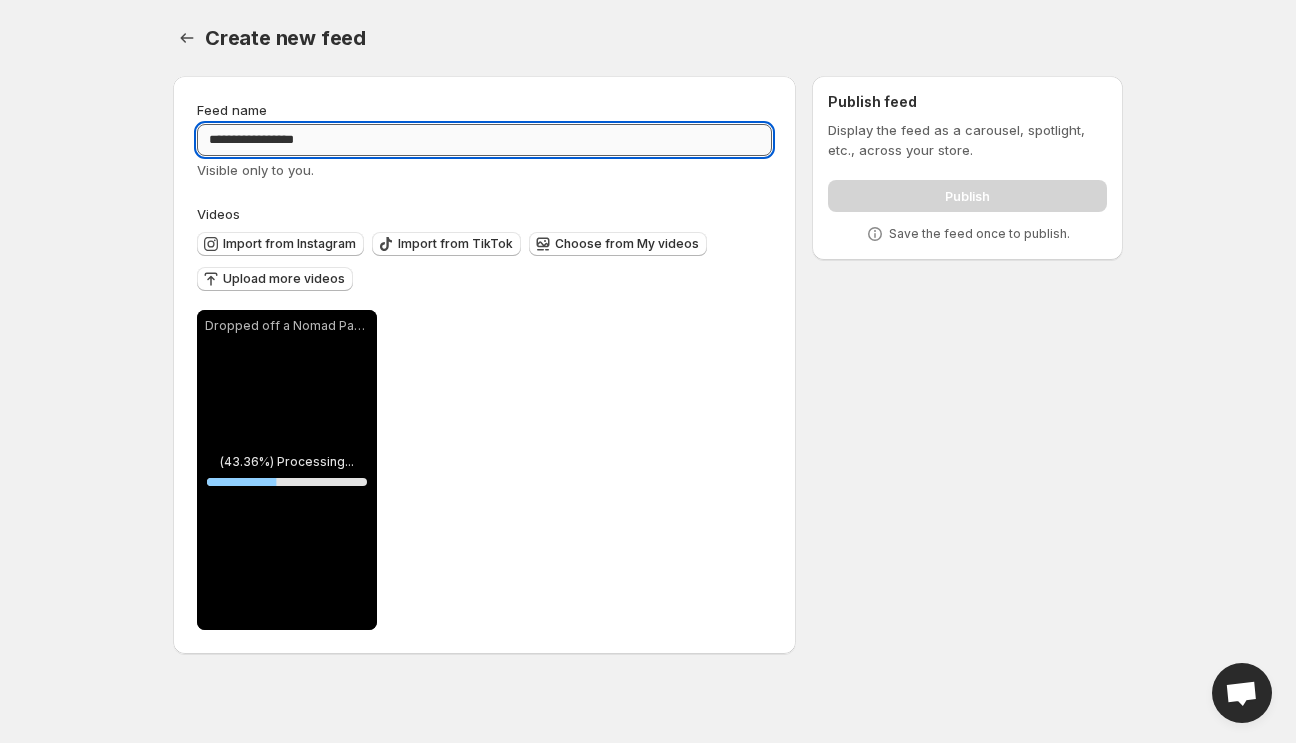 click on "**********" at bounding box center (484, 140) 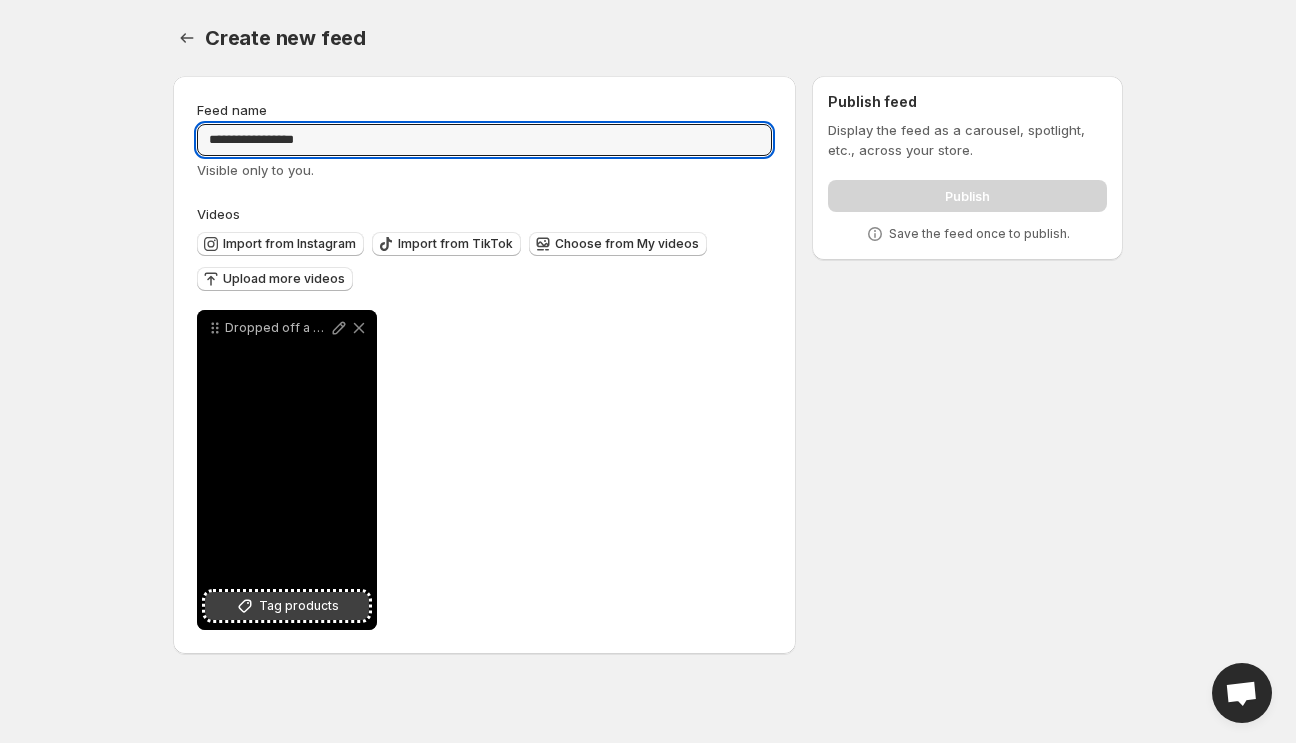 type on "**********" 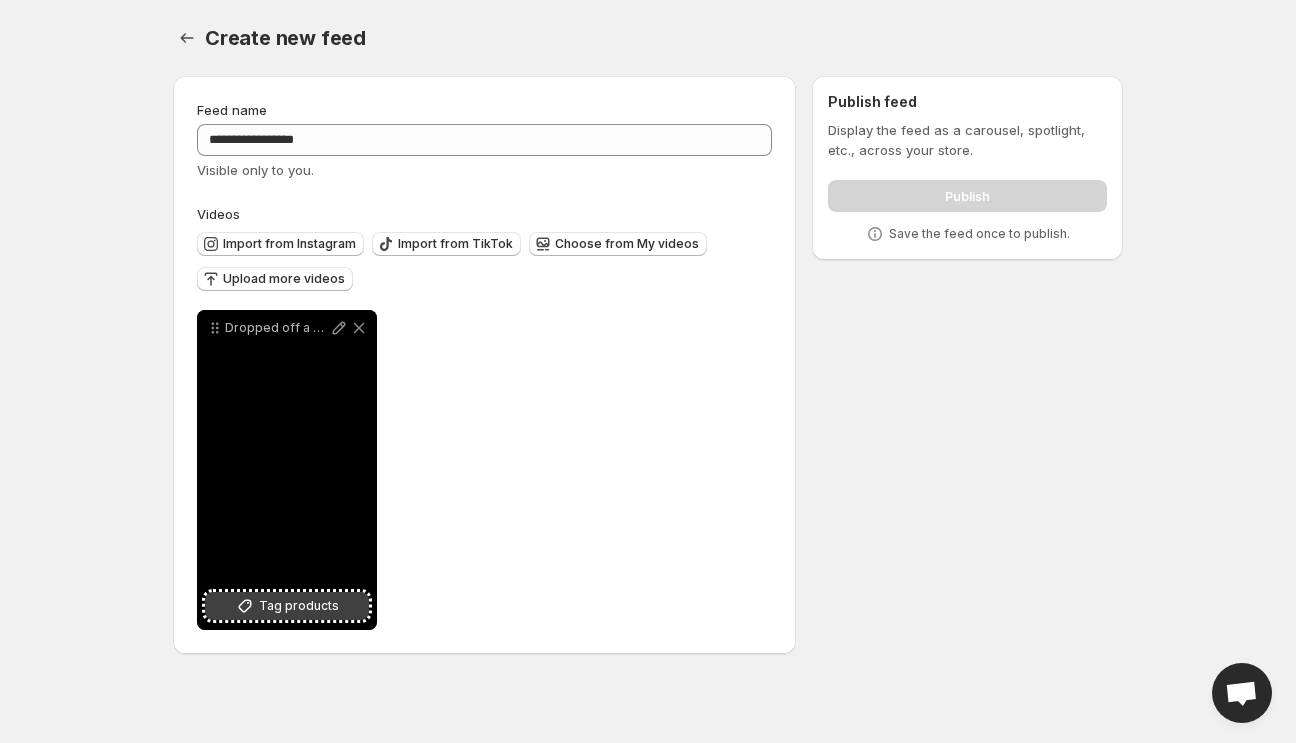 click on "Tag products" at bounding box center (299, 606) 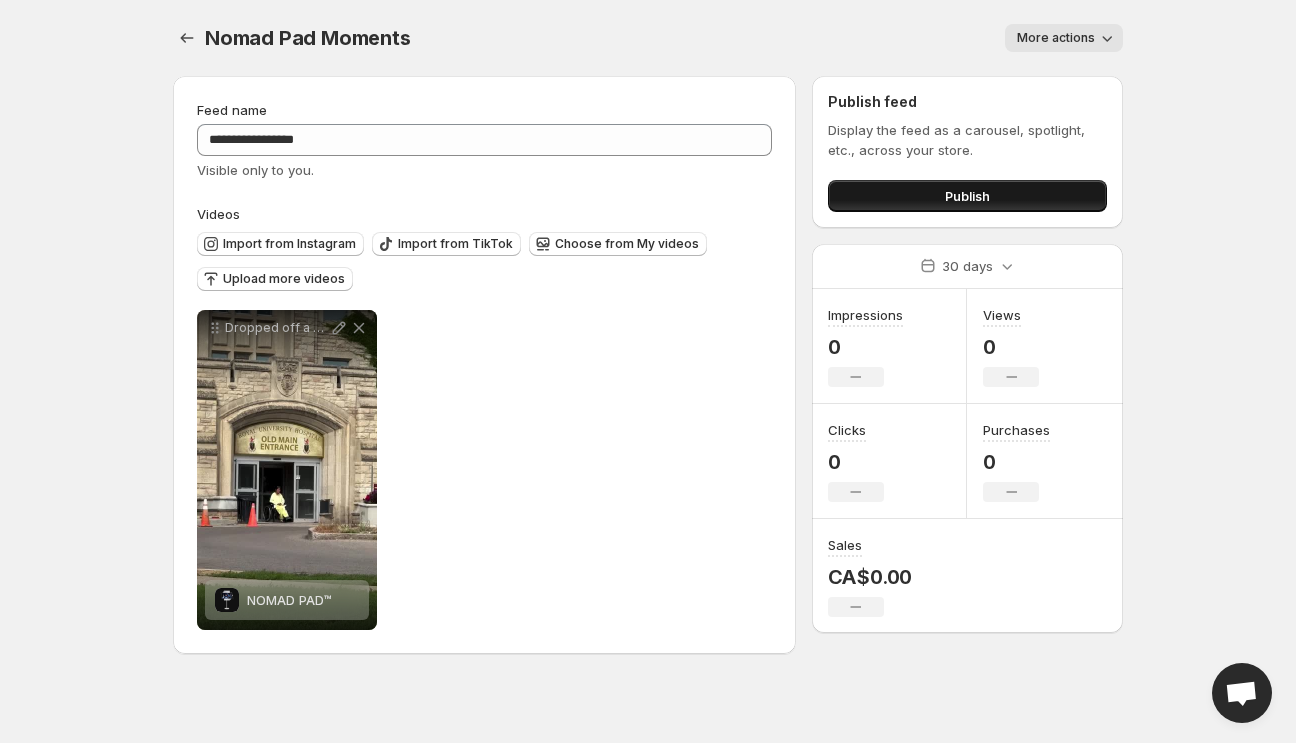 click on "Publish" at bounding box center (967, 196) 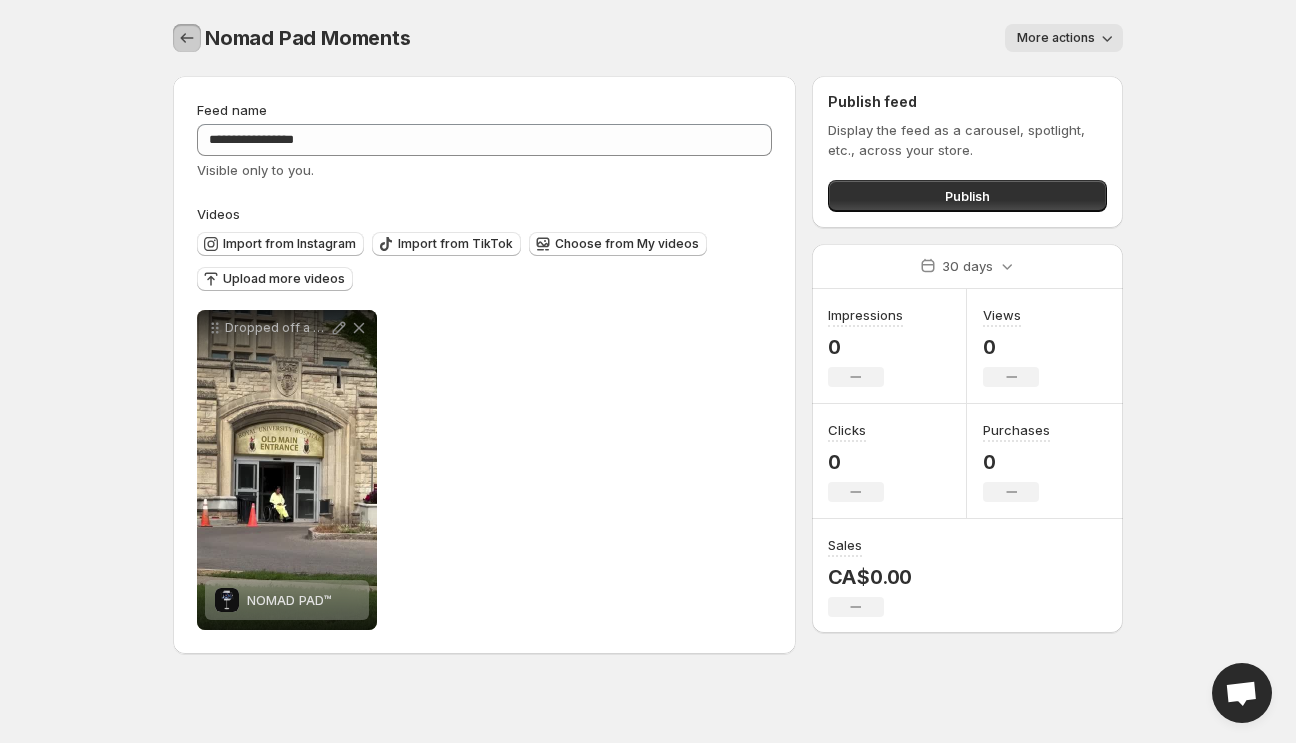 click 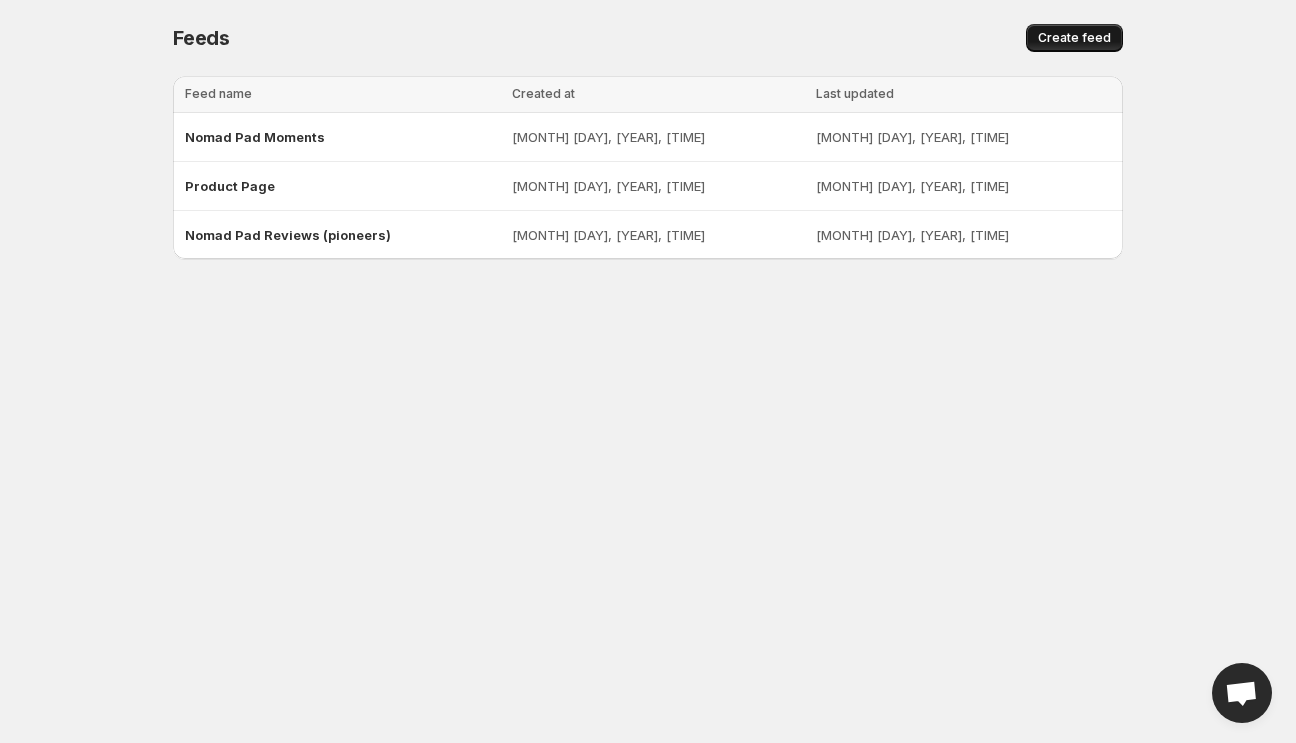 click on "Create feed" at bounding box center (1074, 38) 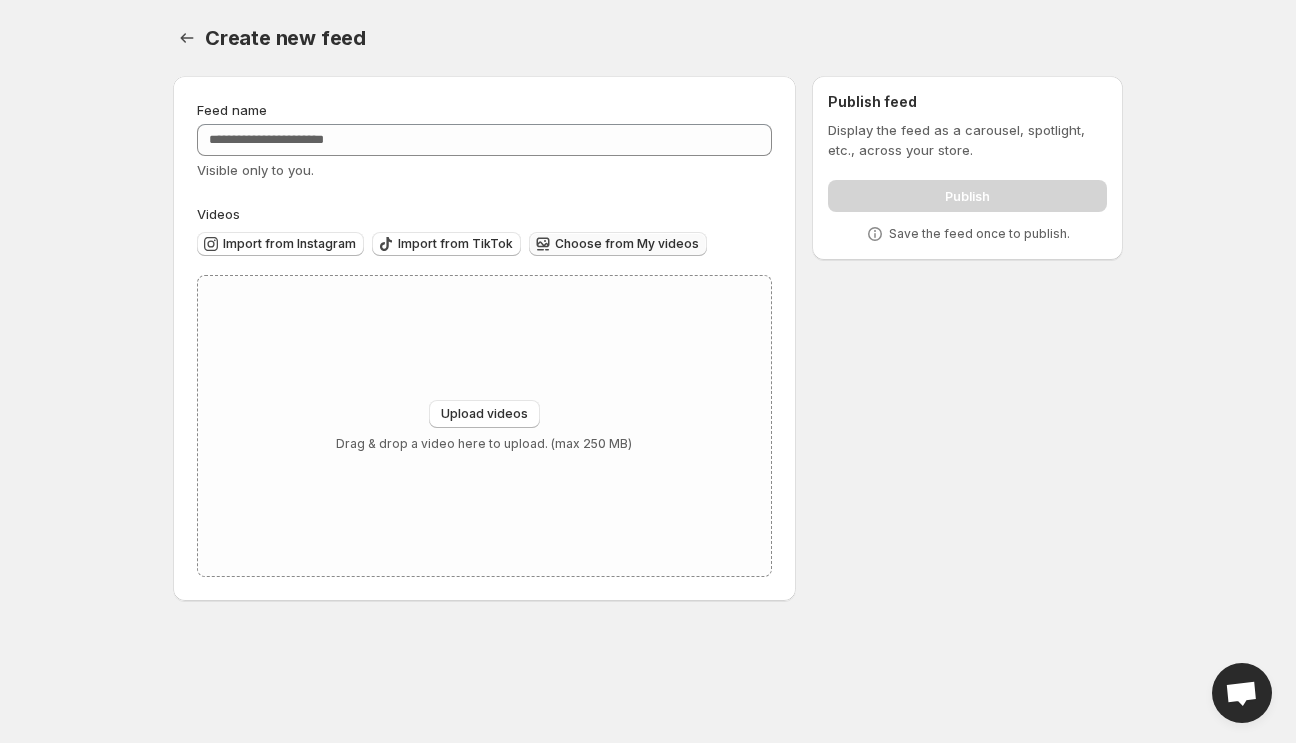 click on "Choose from My videos" at bounding box center (627, 244) 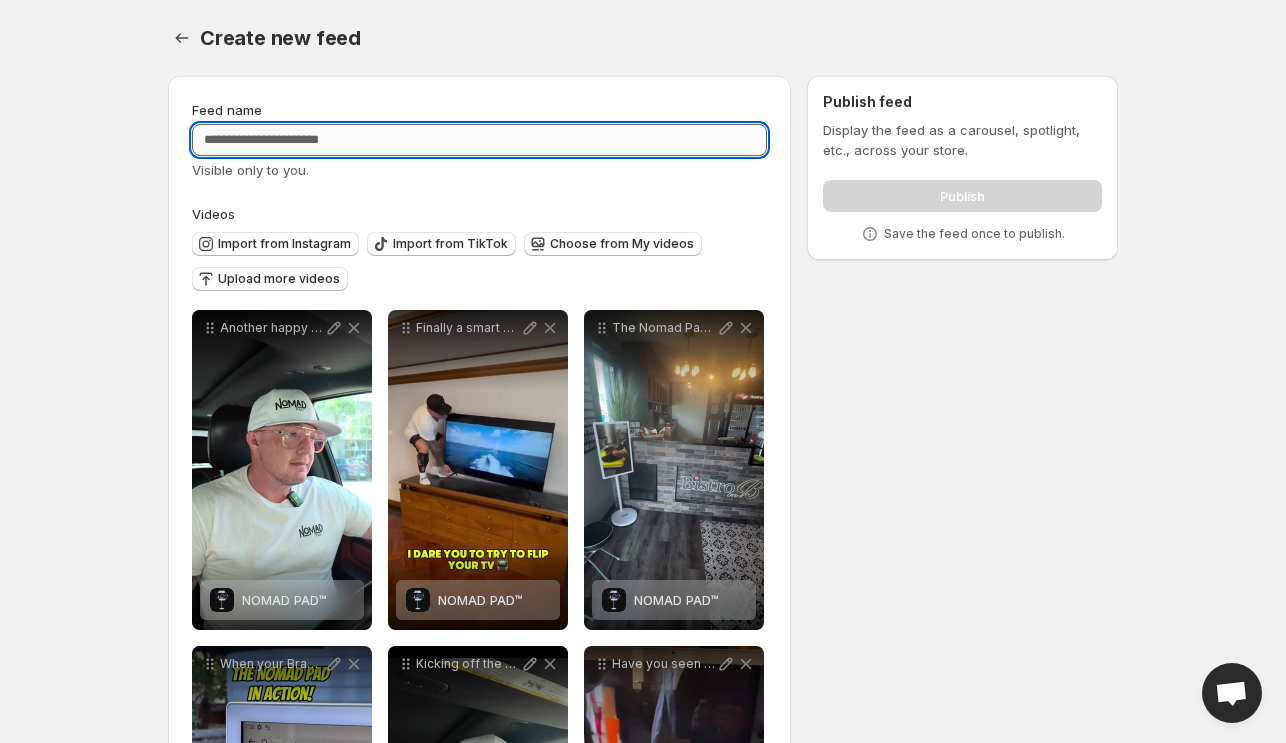 click on "Feed name" at bounding box center (479, 140) 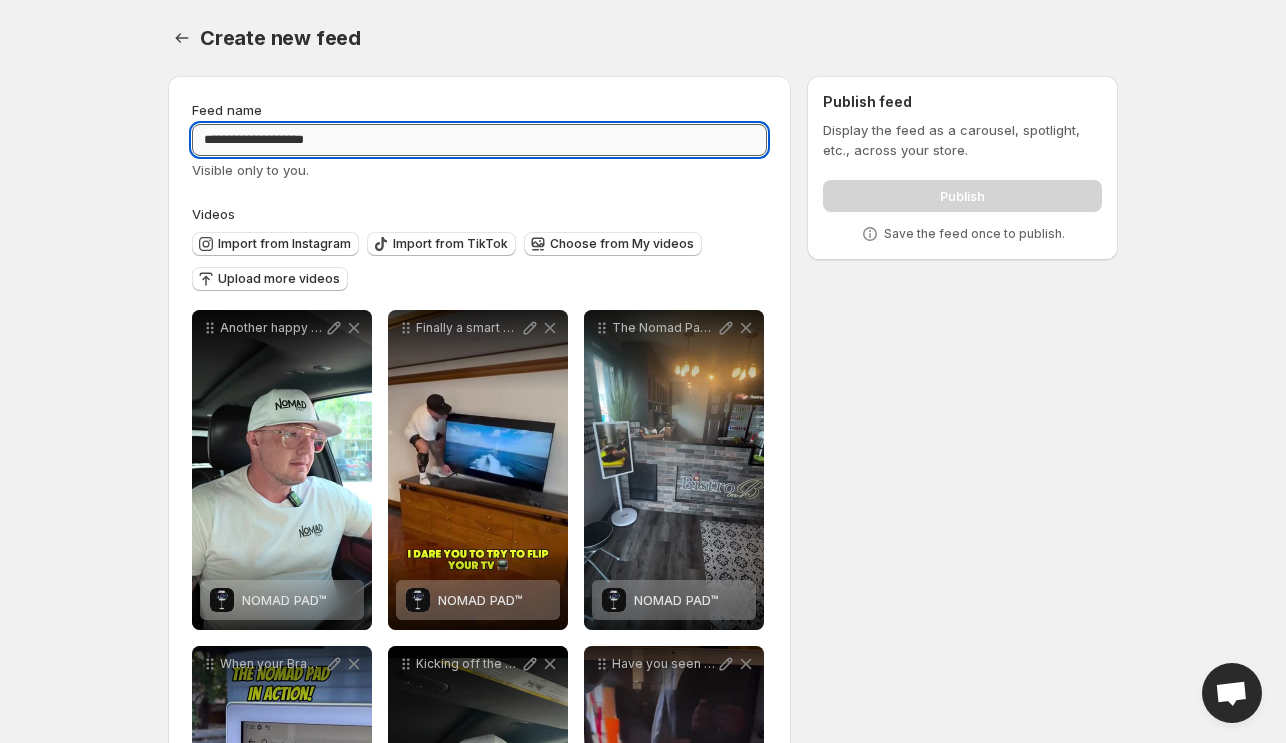 click on "**********" at bounding box center (479, 140) 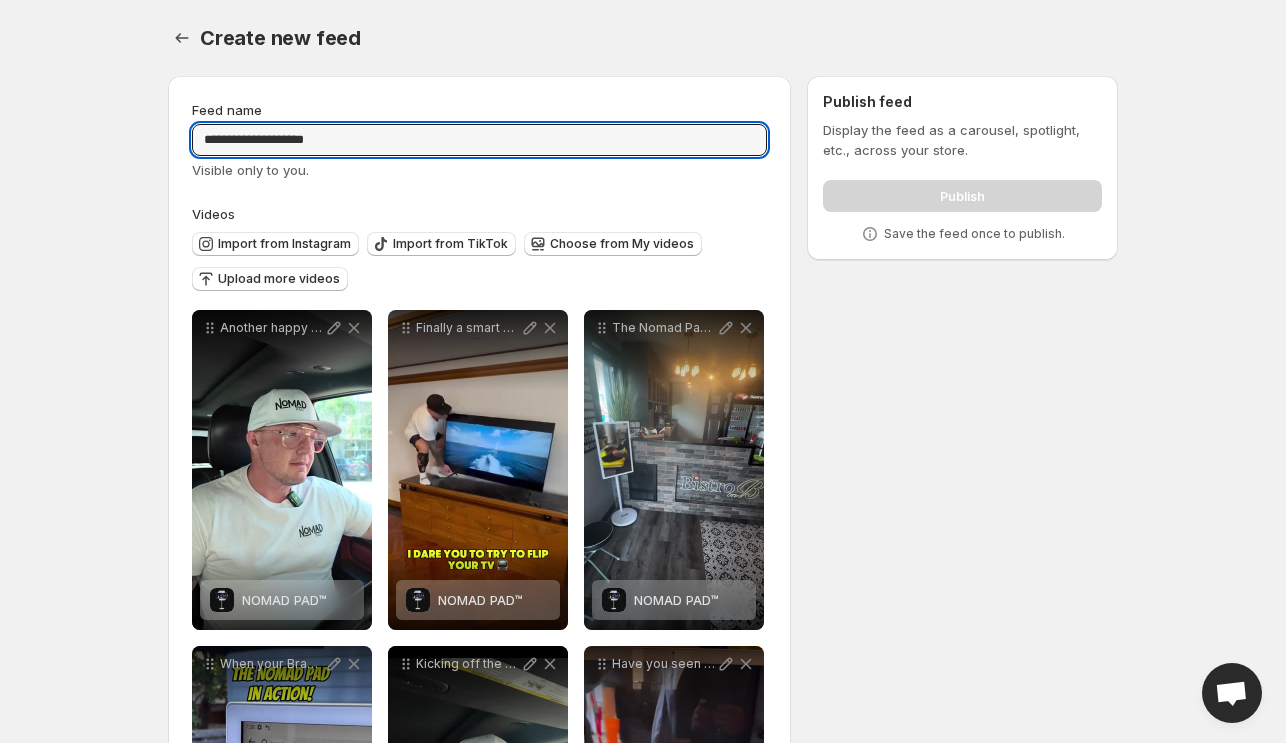 type on "**********" 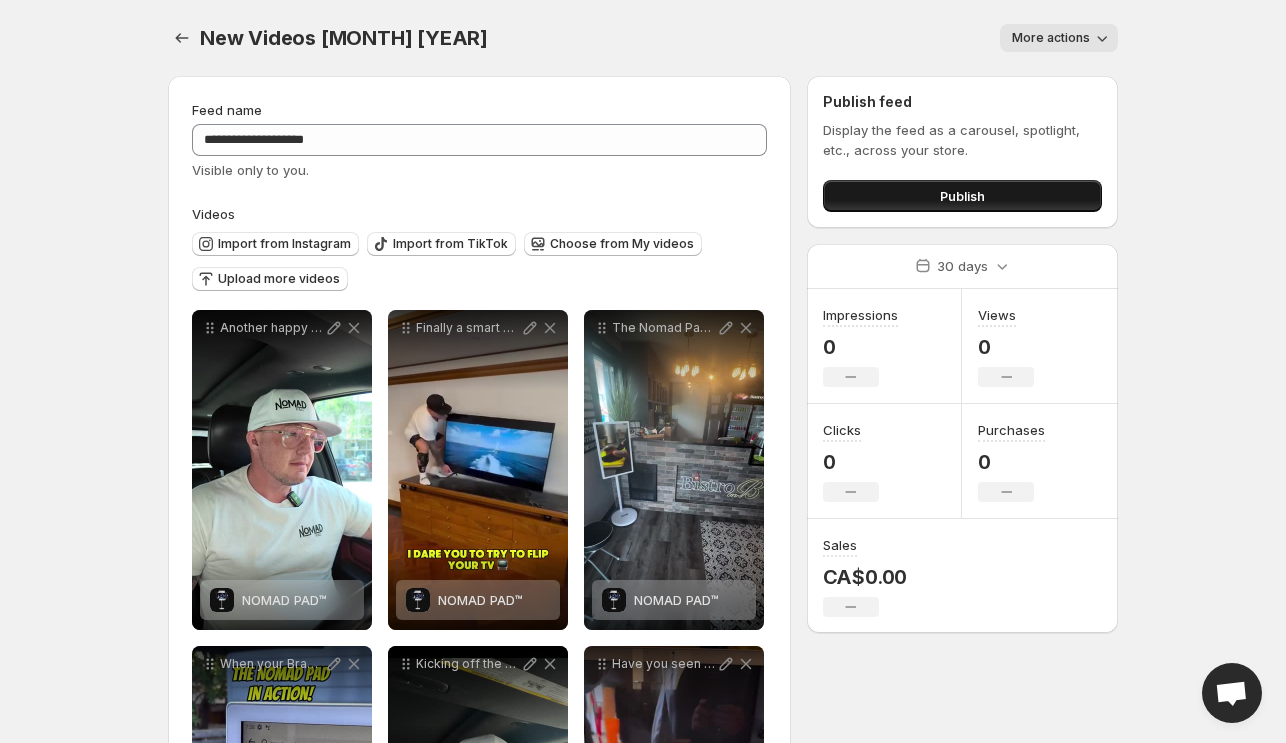 click on "Publish" at bounding box center [962, 196] 